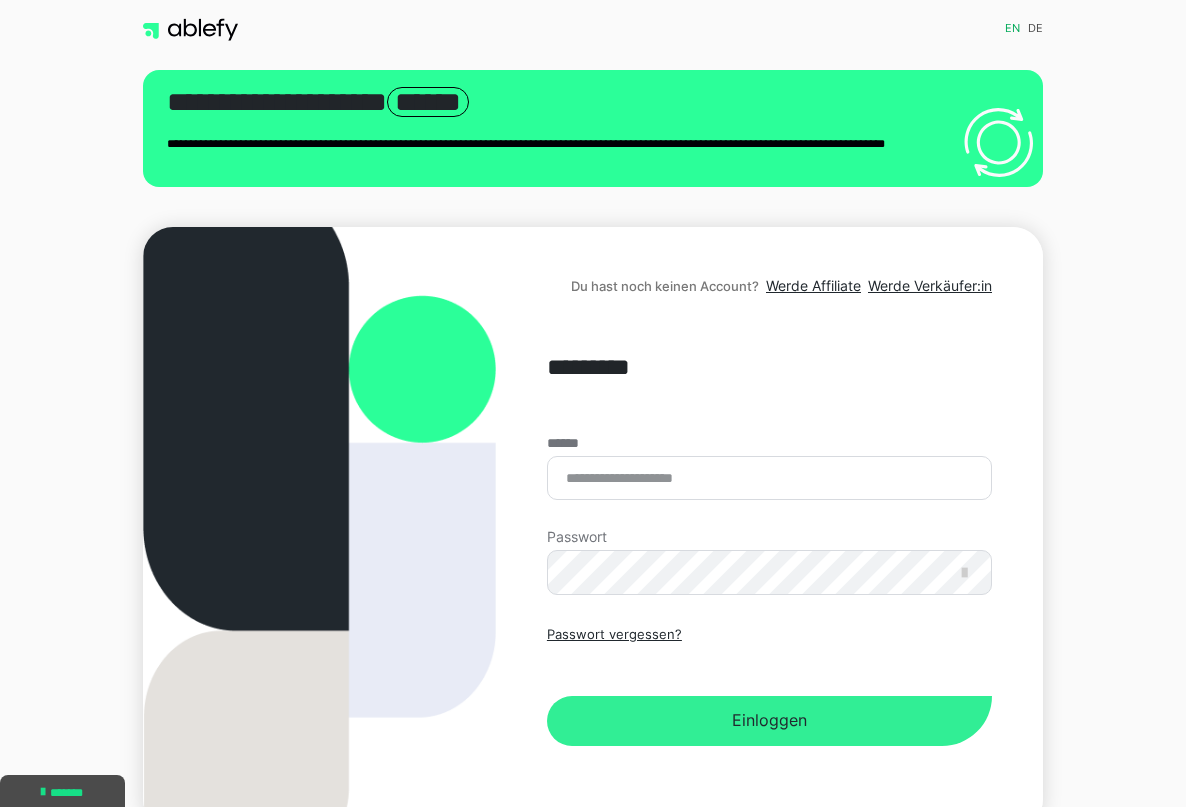 scroll, scrollTop: 0, scrollLeft: 0, axis: both 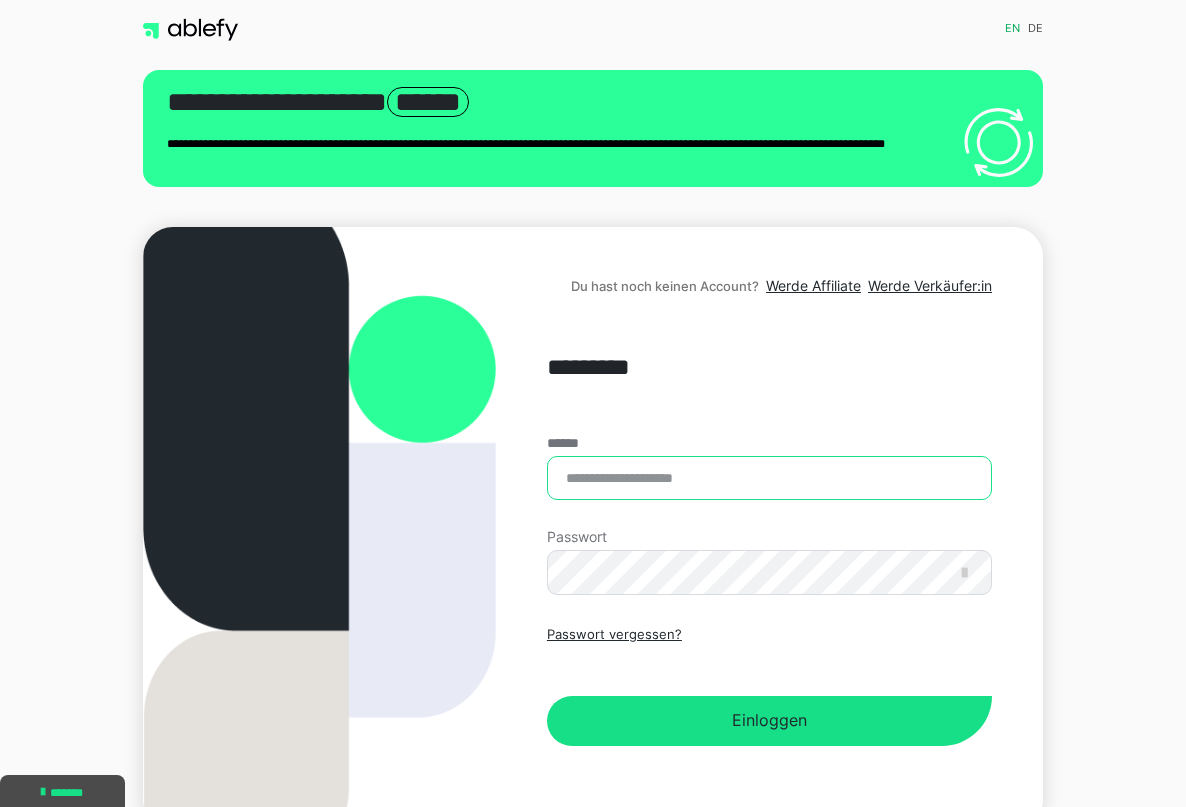 drag, startPoint x: 717, startPoint y: 467, endPoint x: 716, endPoint y: 508, distance: 41.01219 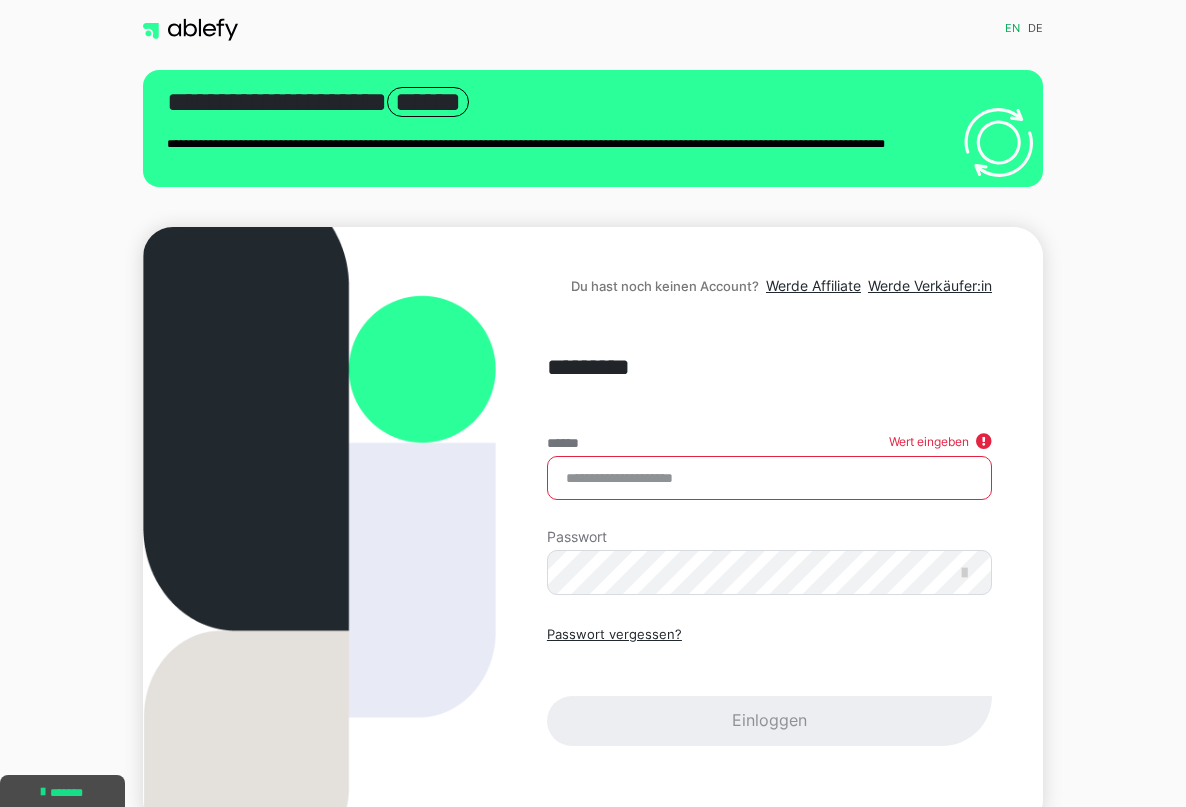 click on "Passwort vergessen? Einloggen" at bounding box center (769, 685) 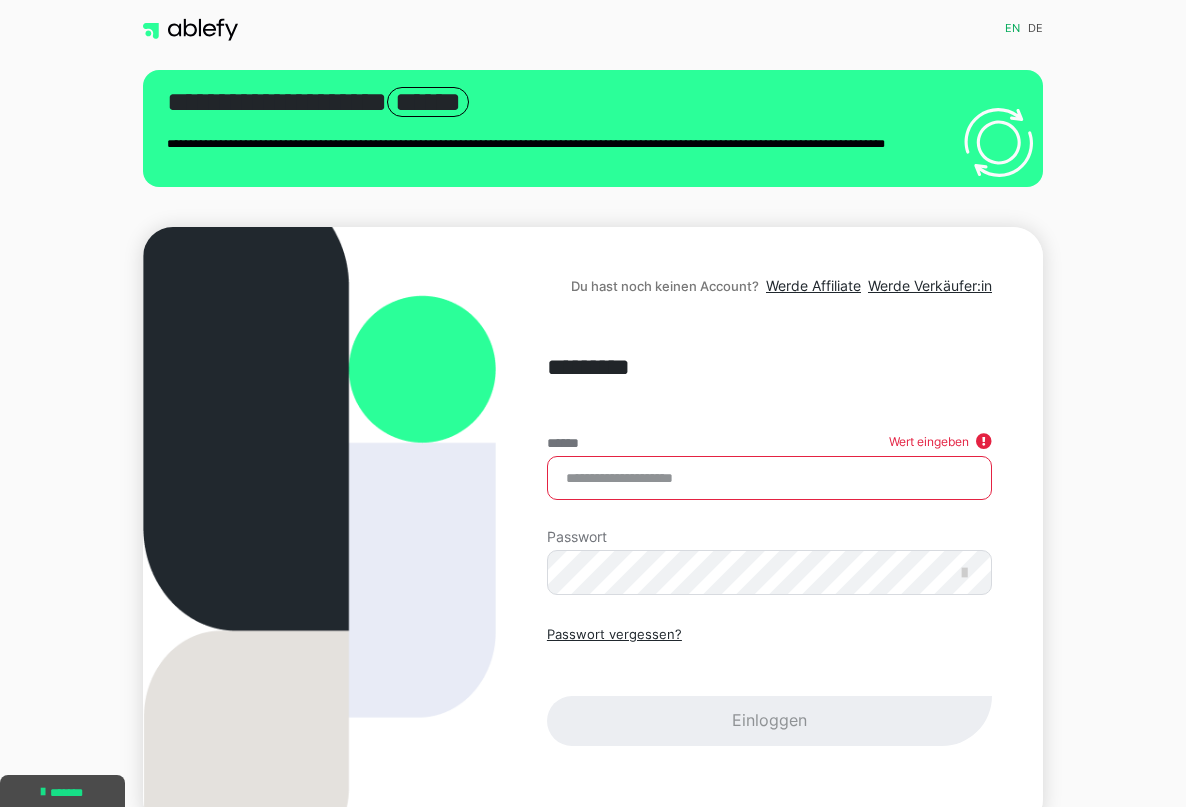 click on "******" at bounding box center [769, 478] 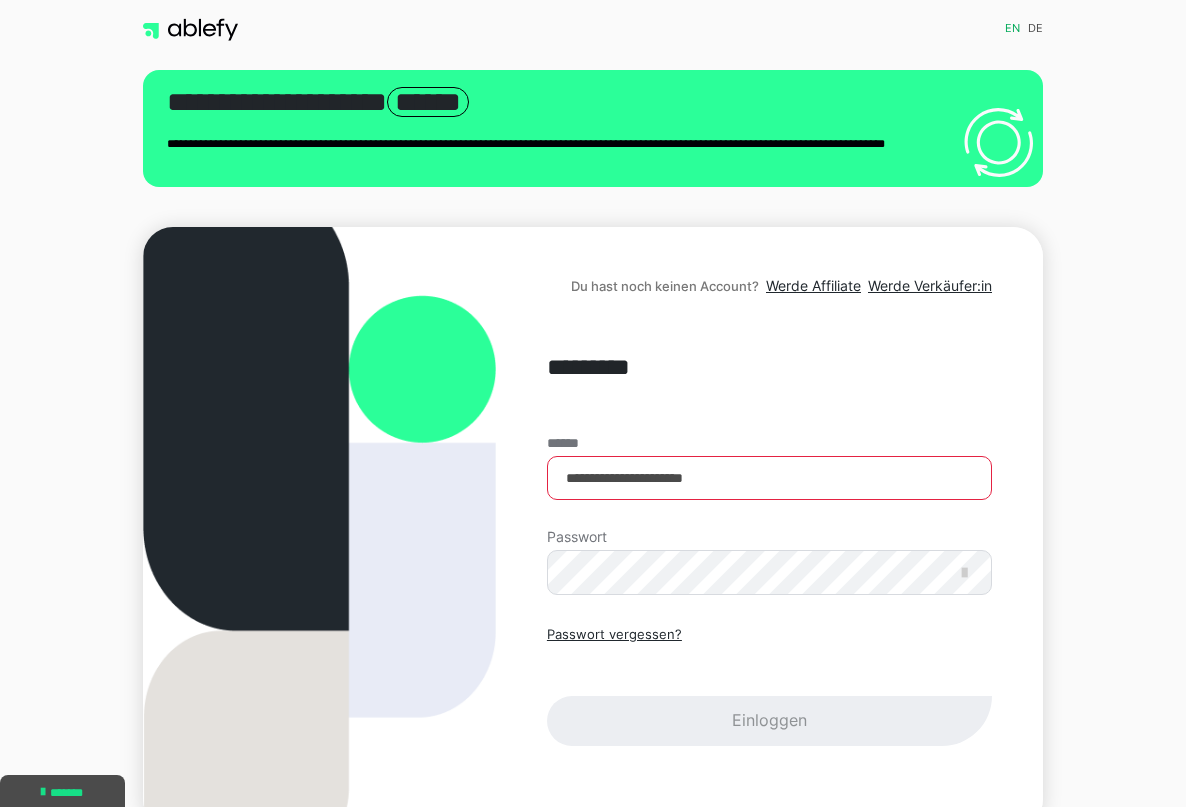 click on "Passwort vergessen? Einloggen" at bounding box center [769, 685] 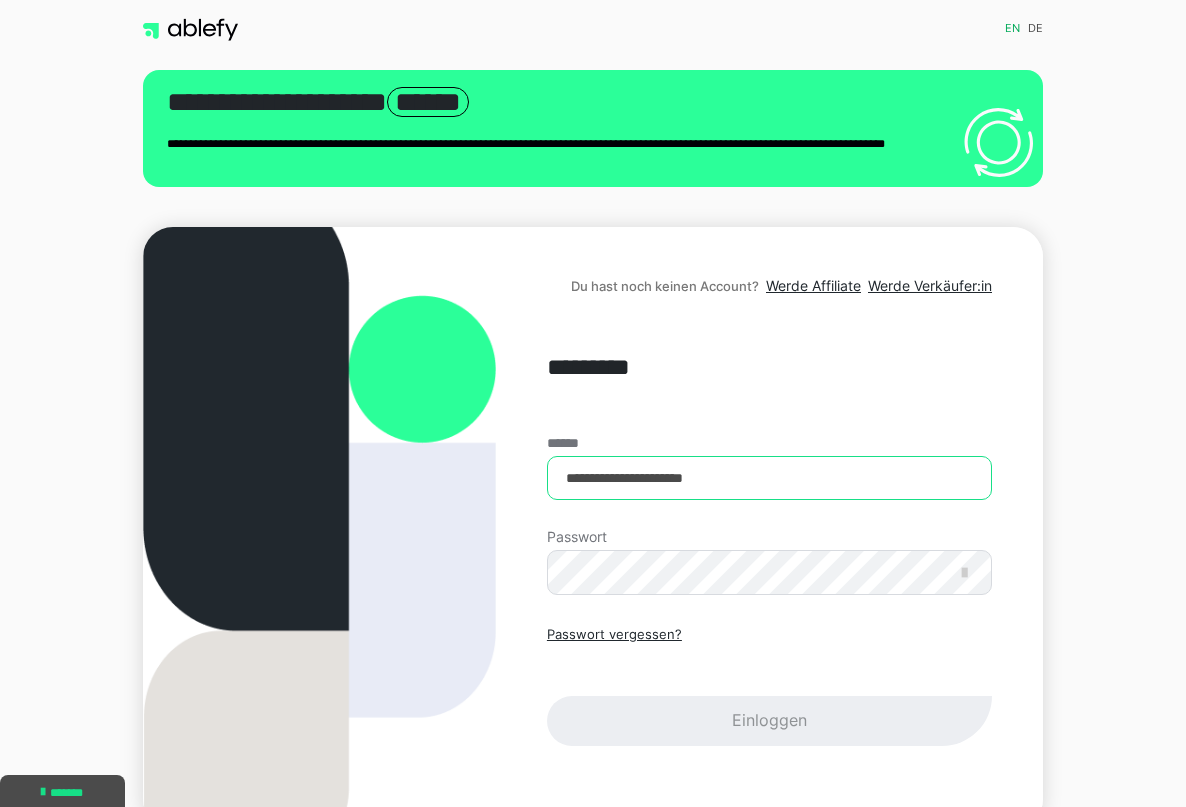 drag, startPoint x: 731, startPoint y: 475, endPoint x: 410, endPoint y: 468, distance: 321.07632 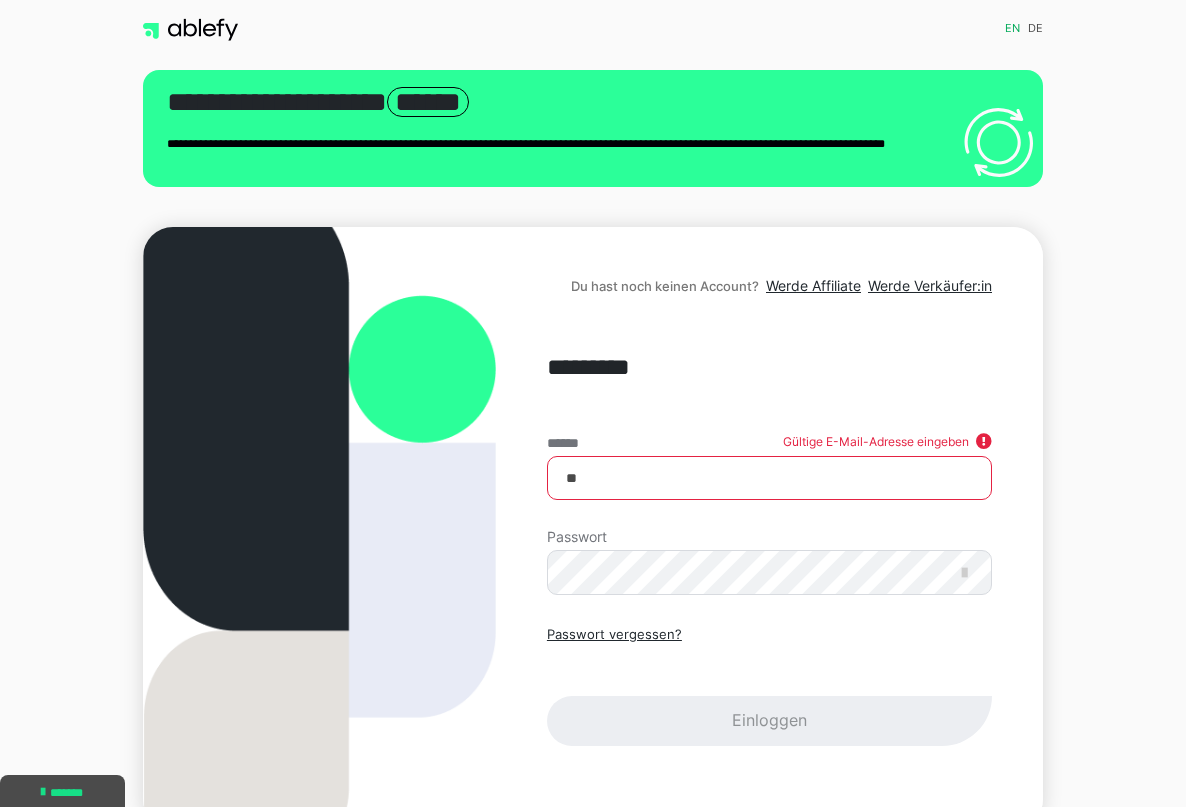 type on "*" 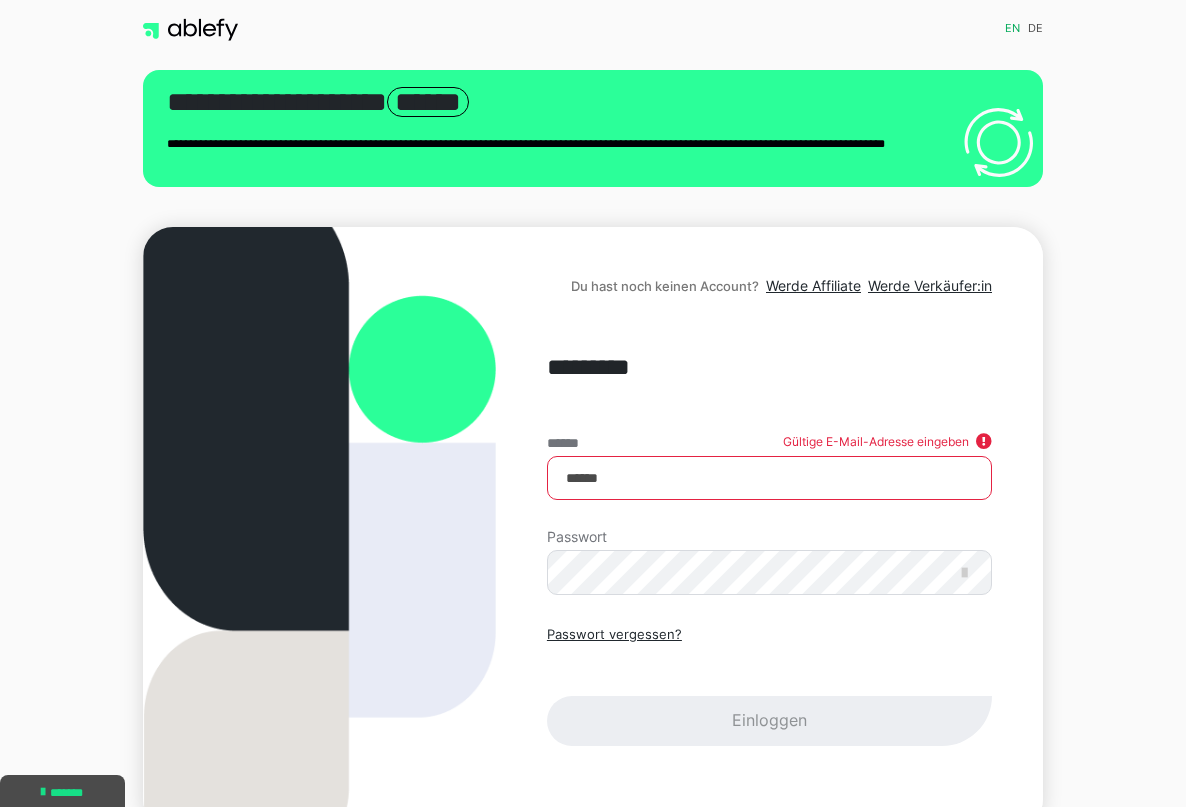 drag, startPoint x: 645, startPoint y: 466, endPoint x: 454, endPoint y: 470, distance: 191.04189 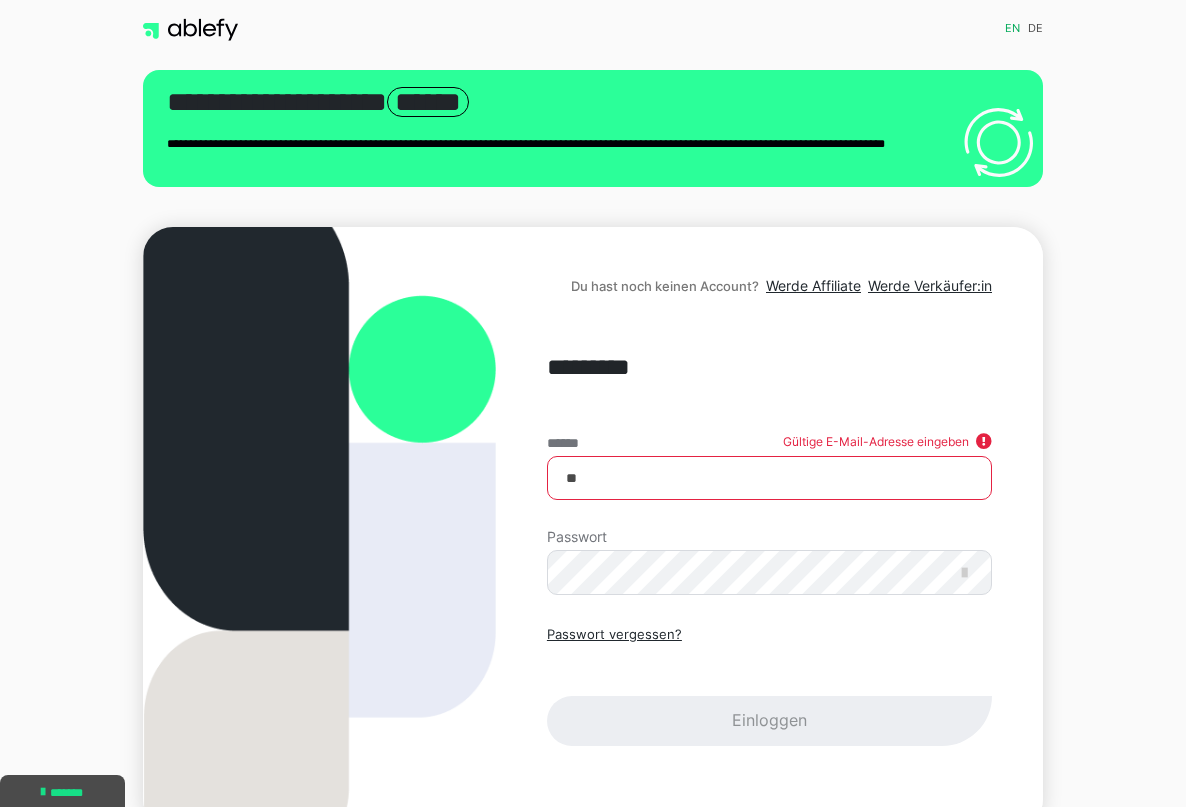 type on "*" 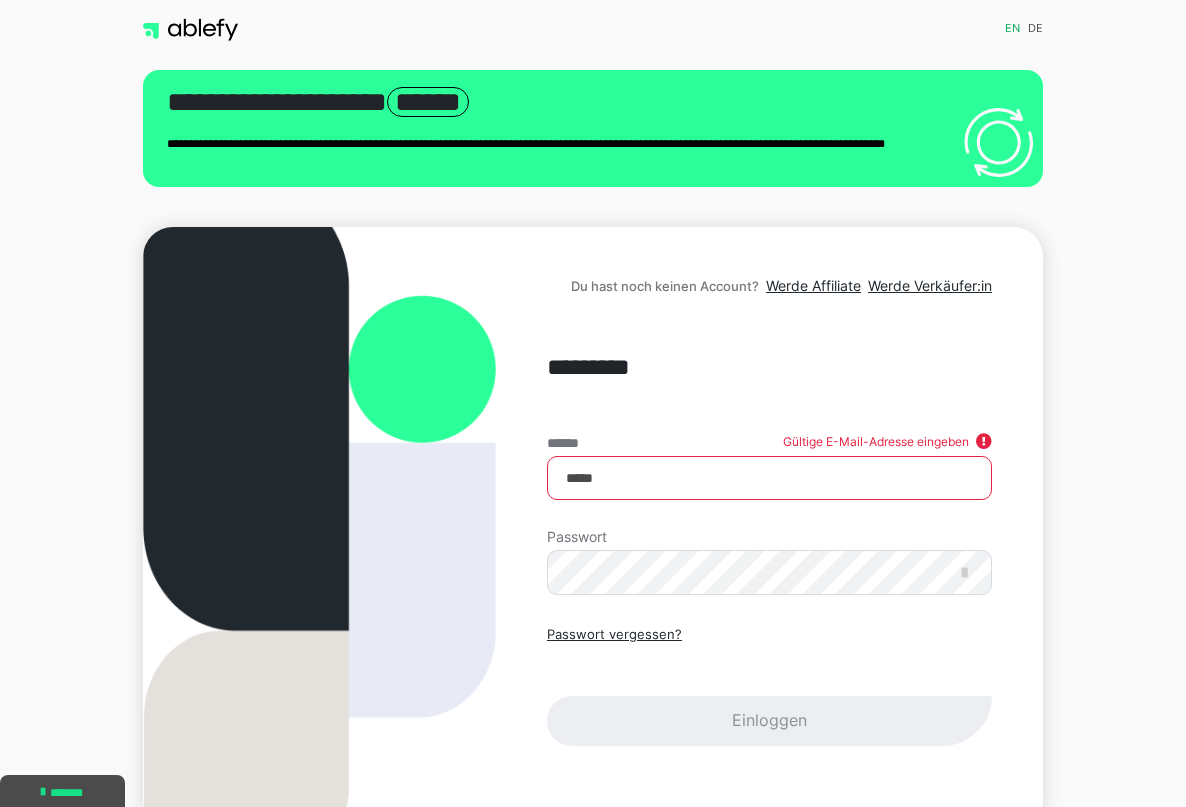 type on "****" 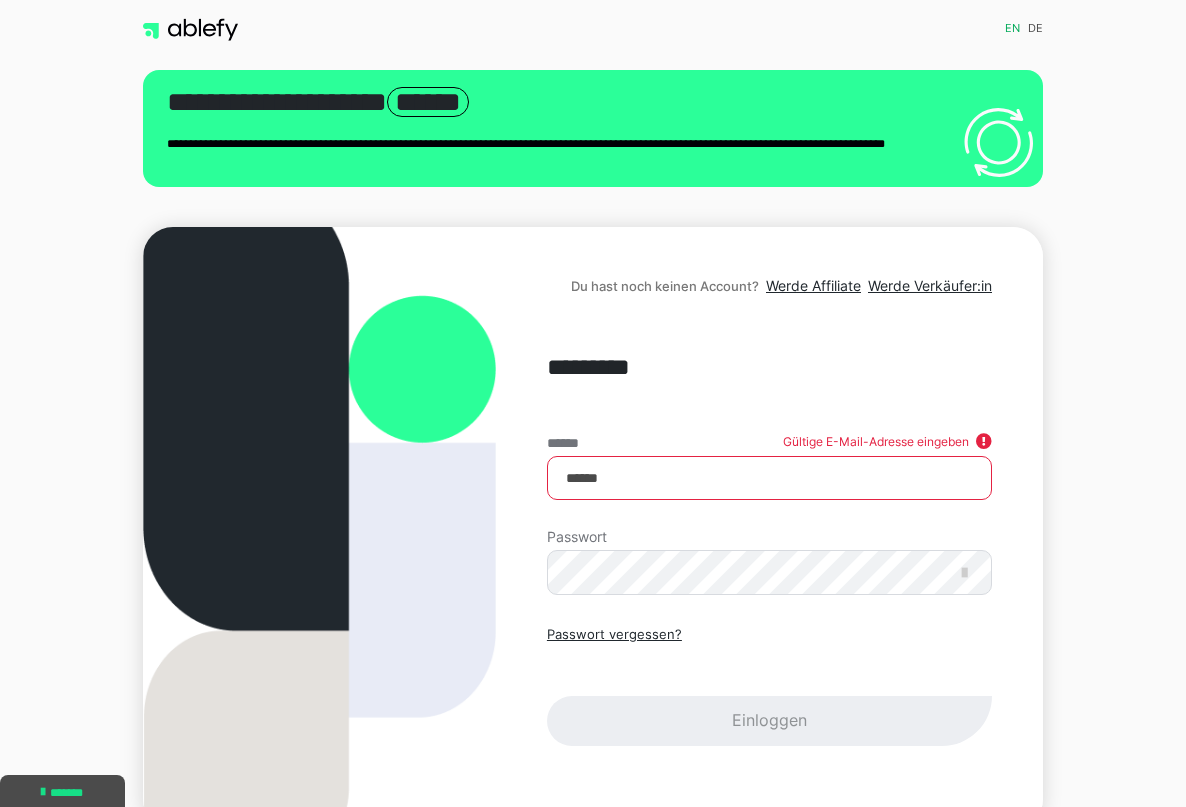 drag, startPoint x: 629, startPoint y: 478, endPoint x: 505, endPoint y: 472, distance: 124.14507 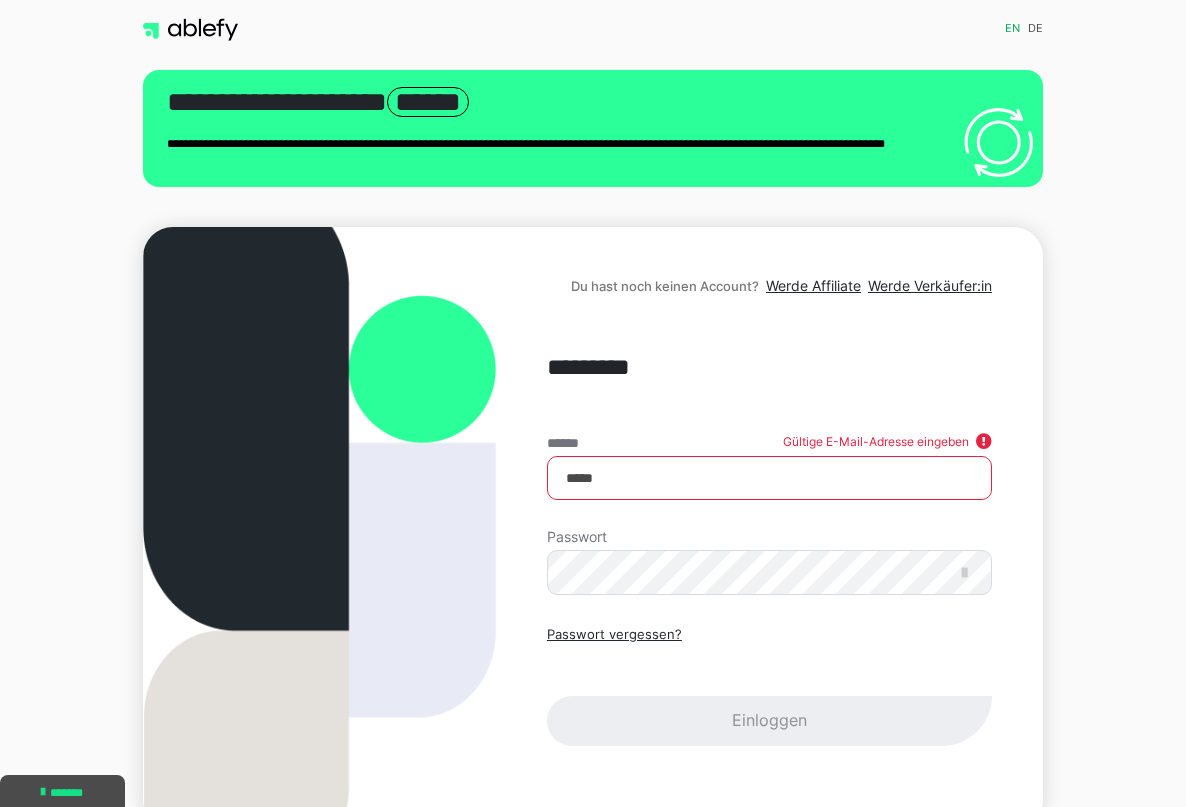type on "****" 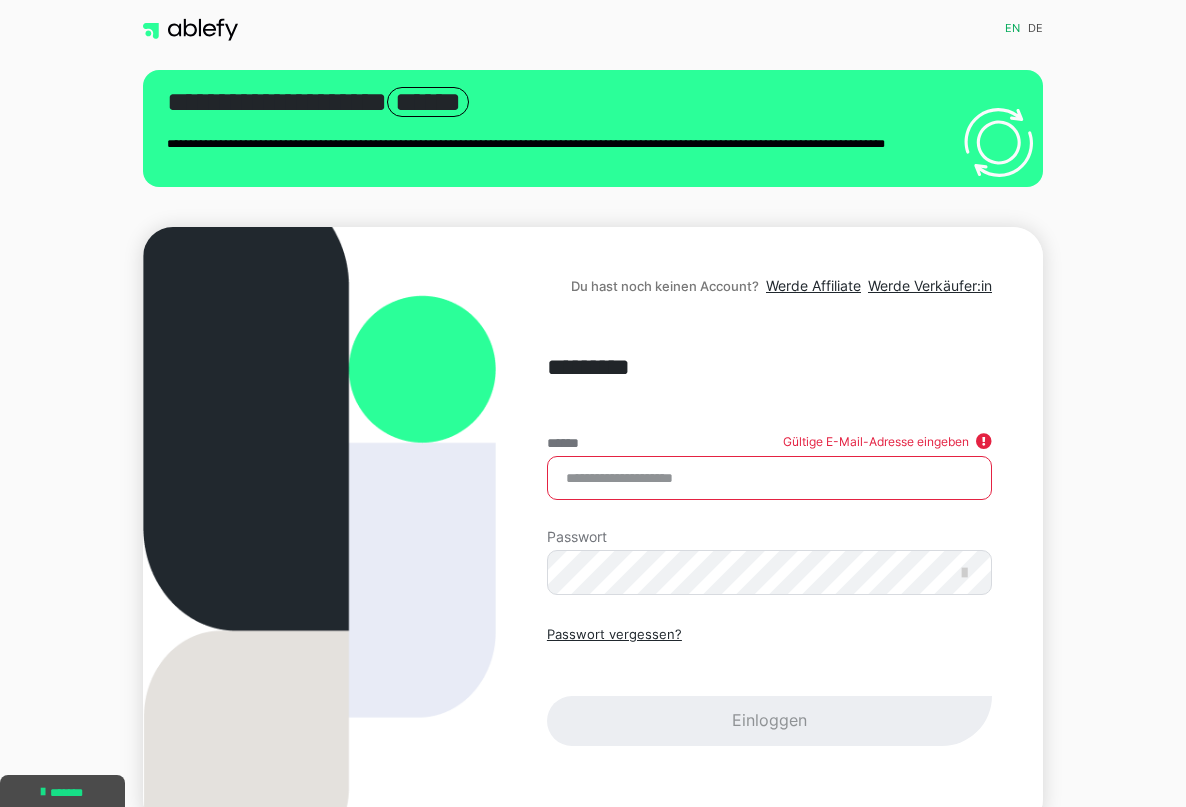type on "**********" 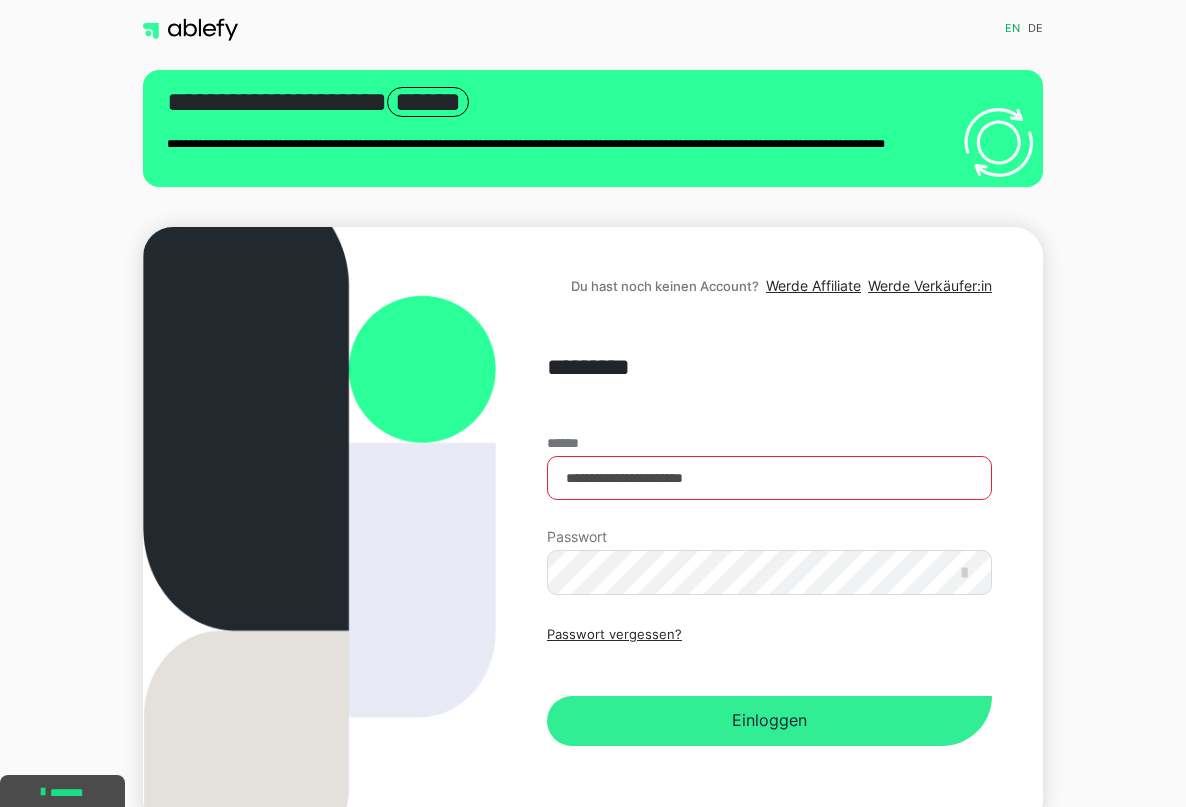 click on "Einloggen" at bounding box center (769, 721) 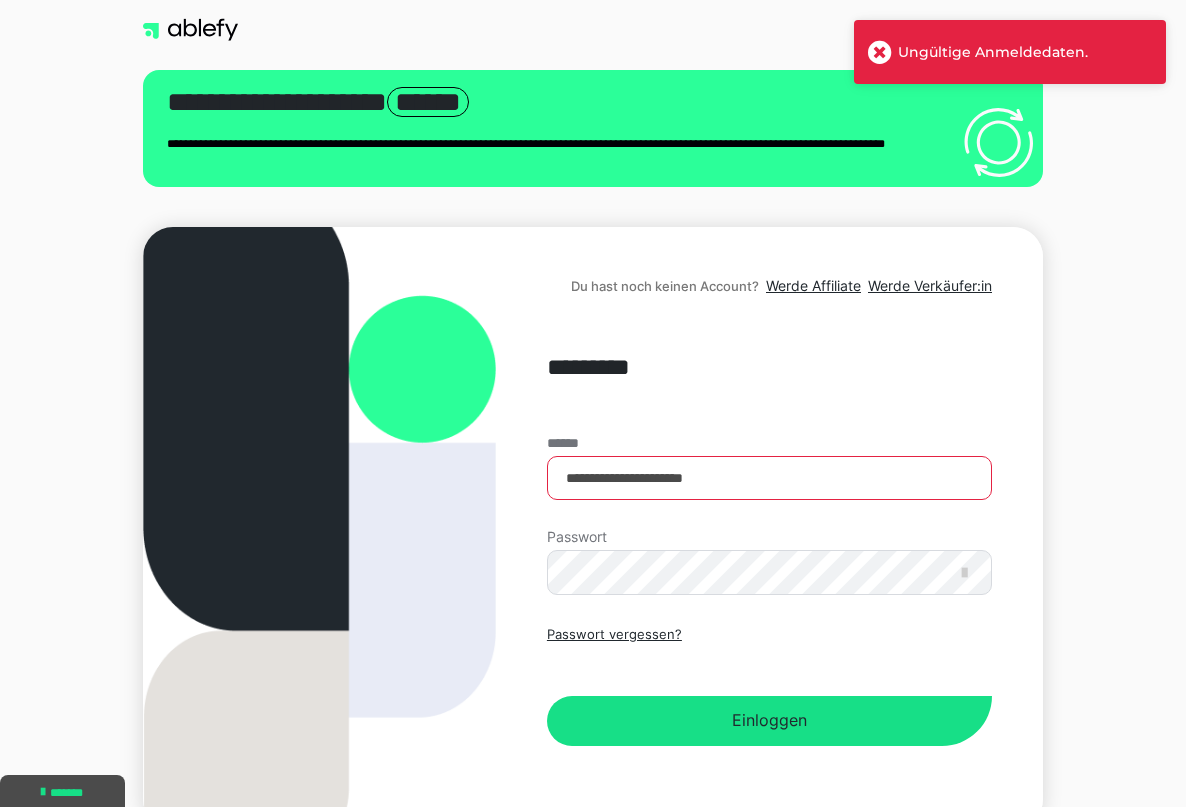 click on "*********" at bounding box center (769, 367) 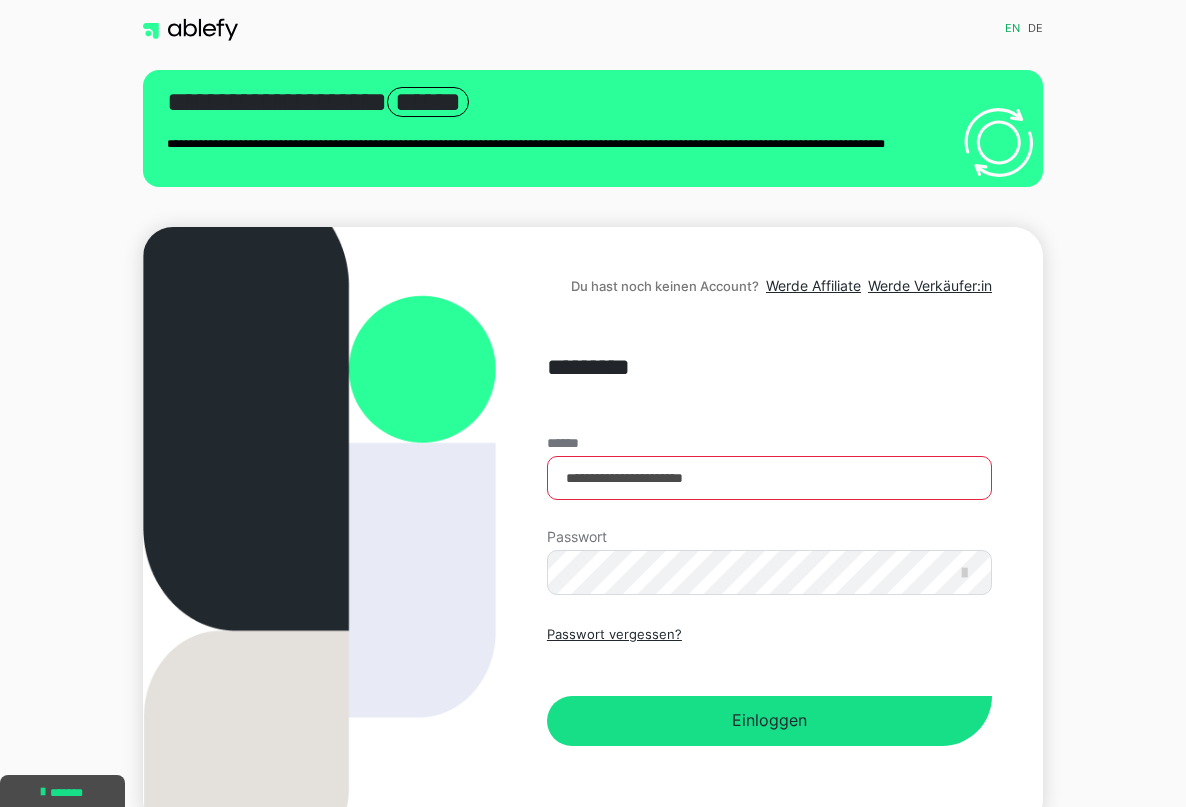 scroll, scrollTop: 0, scrollLeft: 0, axis: both 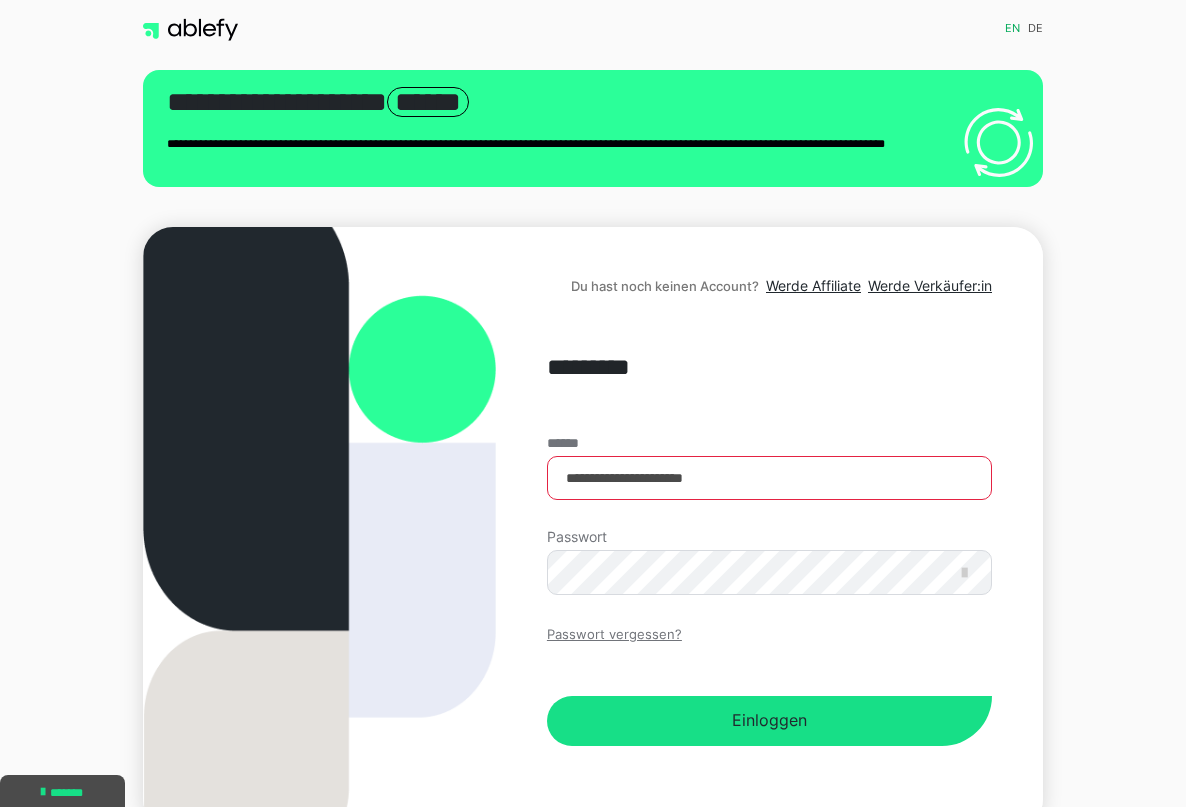 click on "Passwort vergessen?" at bounding box center (614, 635) 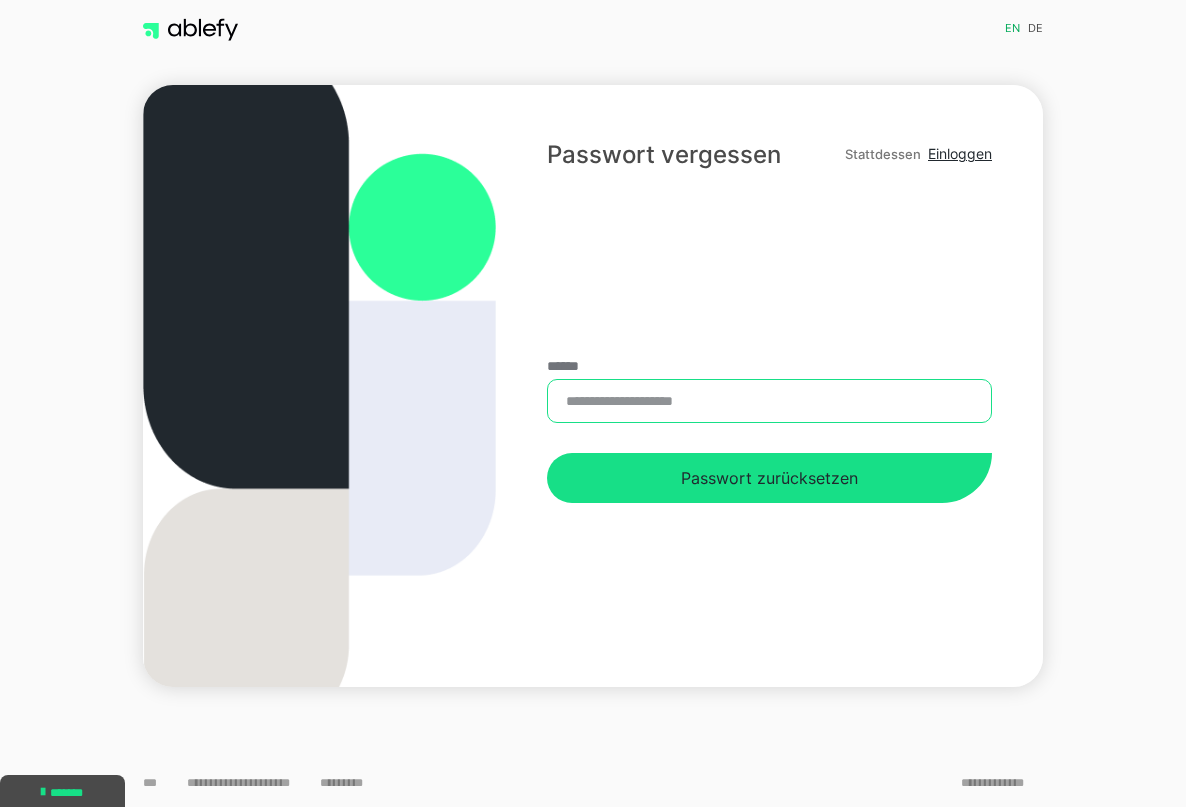 click on "******" at bounding box center [769, 401] 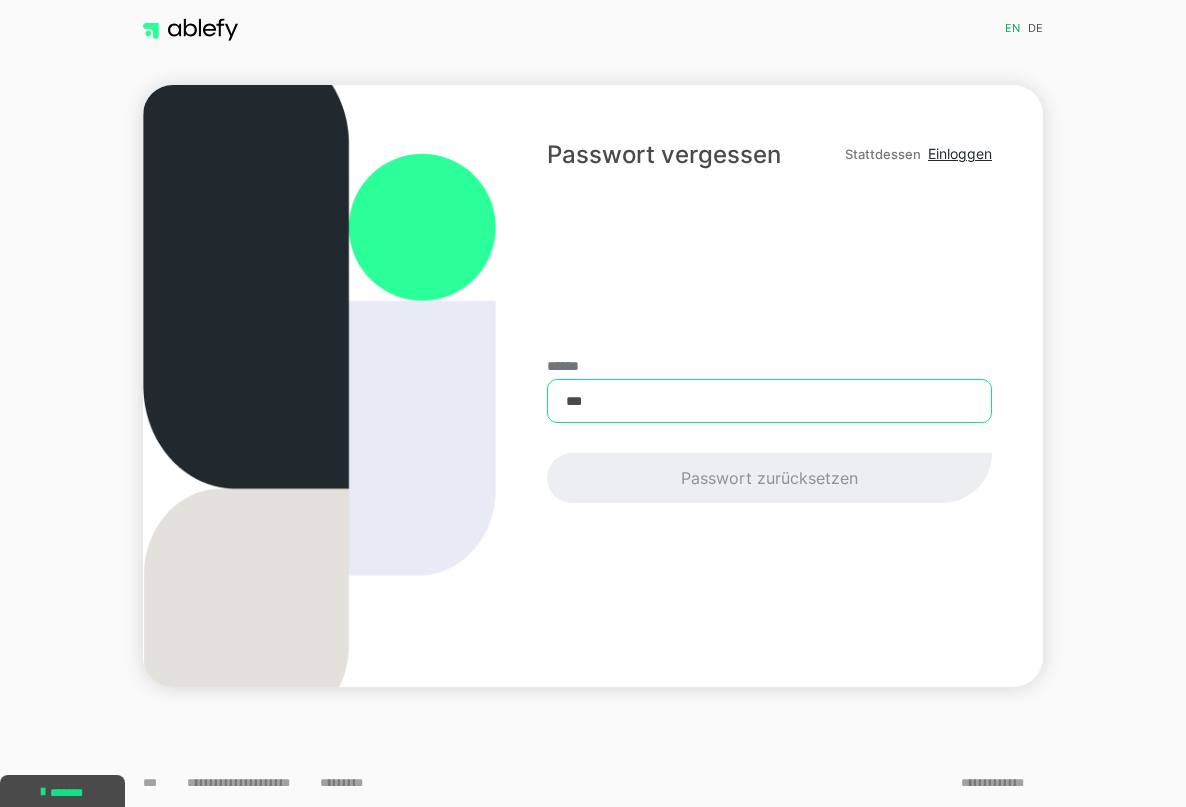 type on "****" 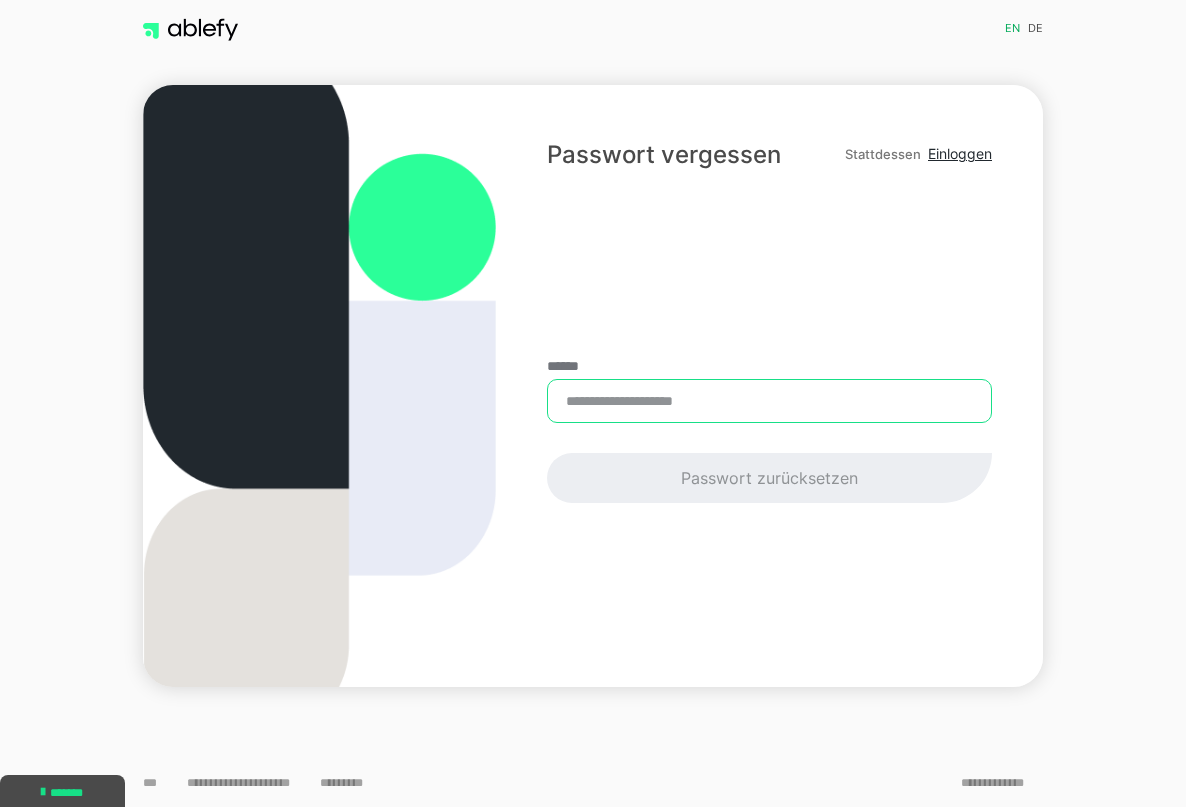 type on "**********" 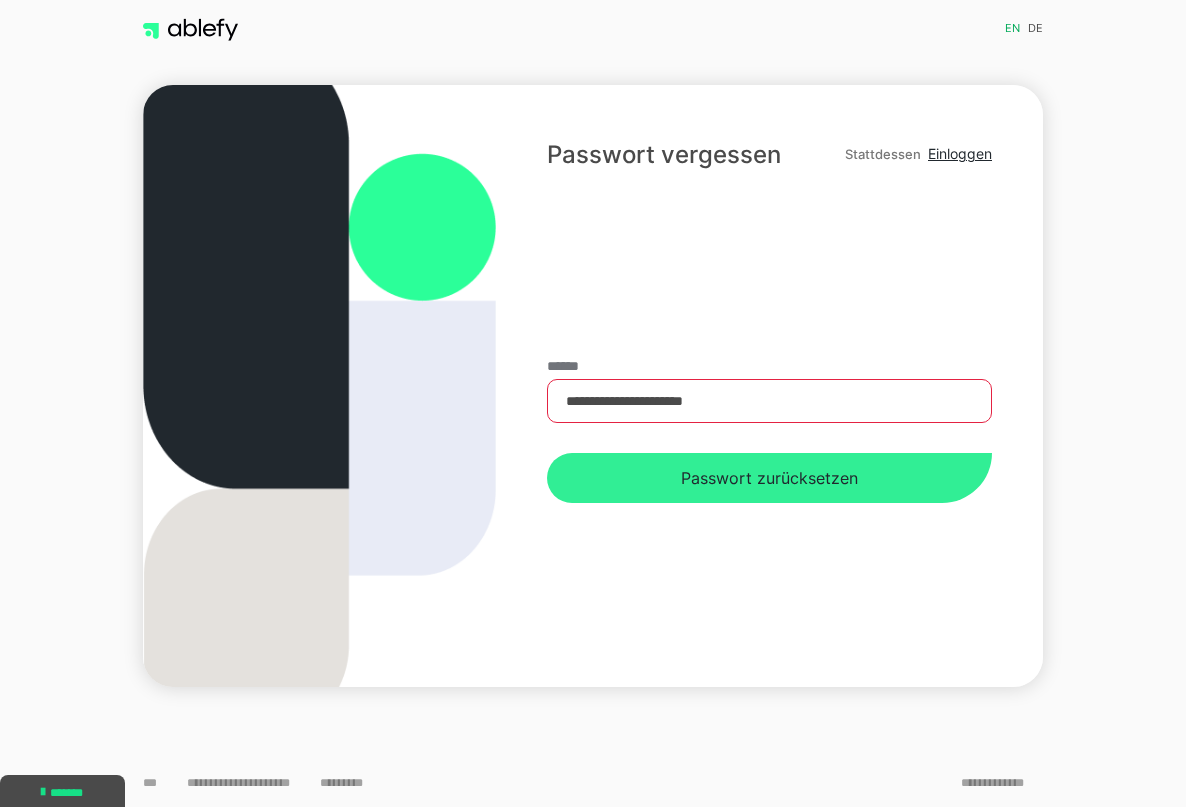 click on "Passwort zurücksetzen" at bounding box center (769, 478) 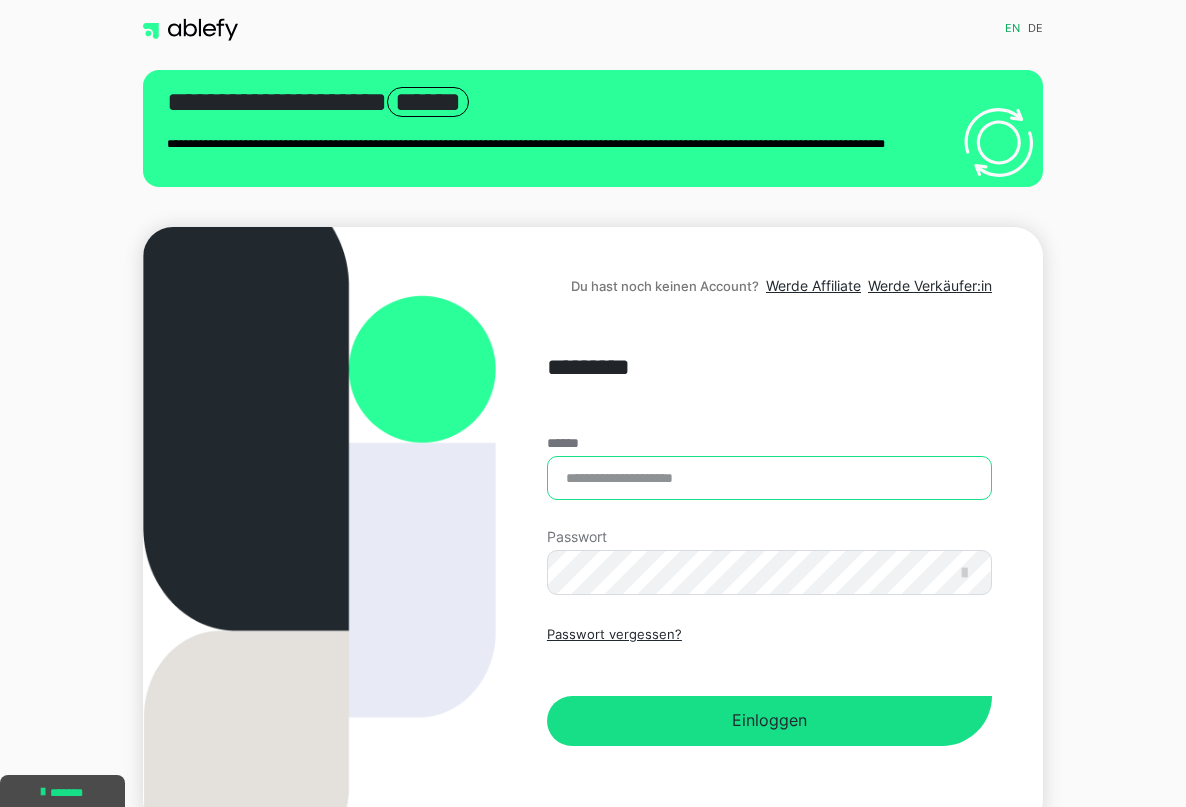 scroll, scrollTop: 0, scrollLeft: 0, axis: both 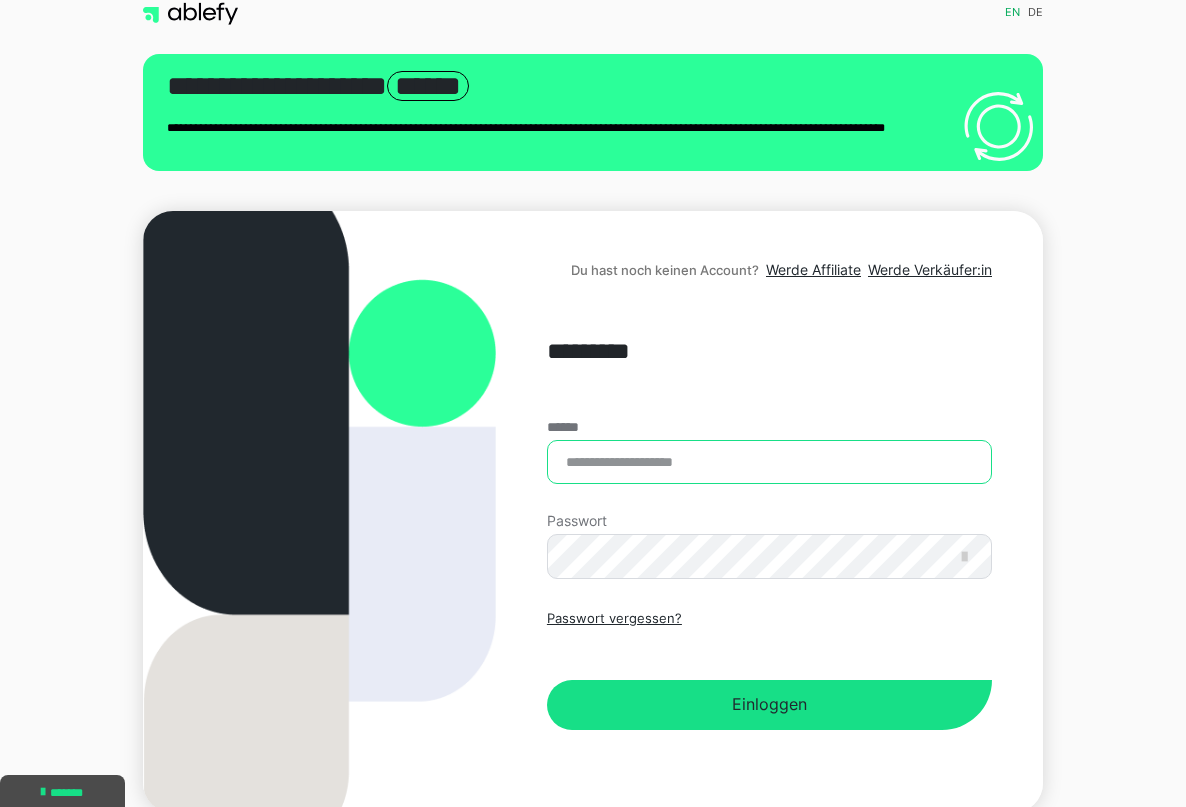 click on "******" at bounding box center (769, 462) 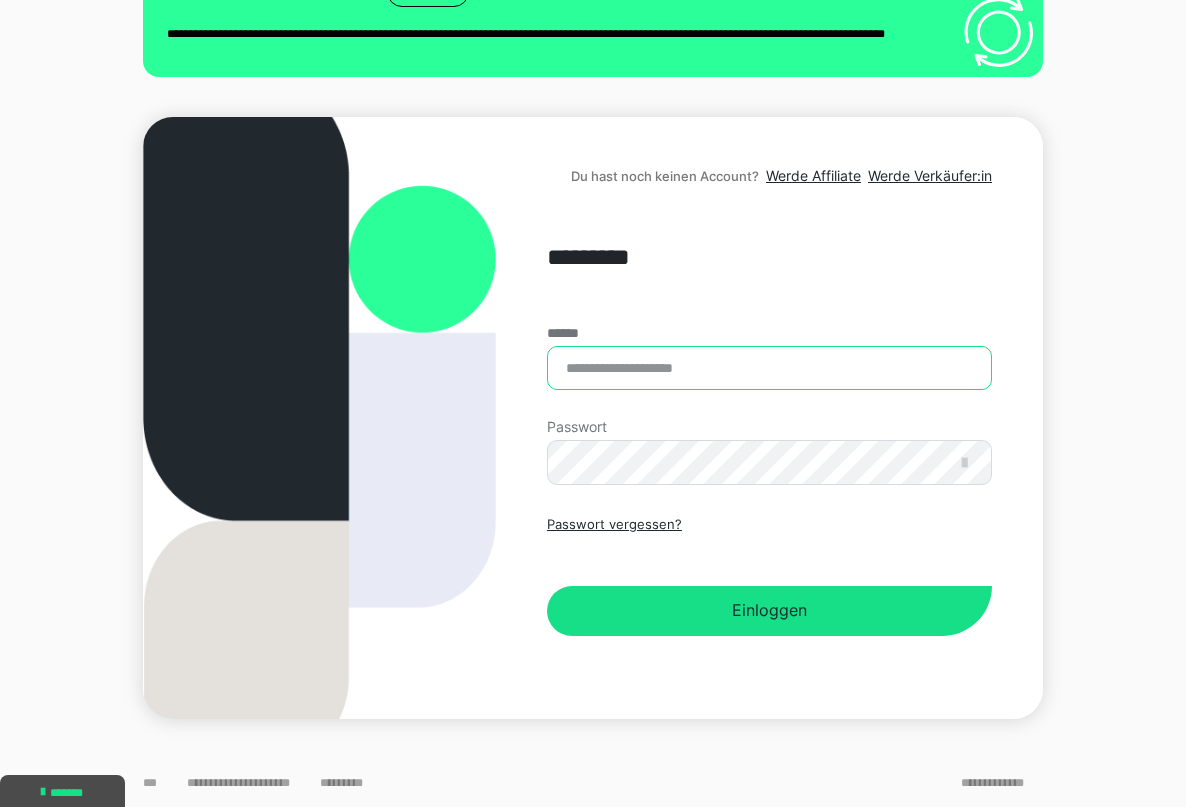 scroll, scrollTop: 116, scrollLeft: 1, axis: both 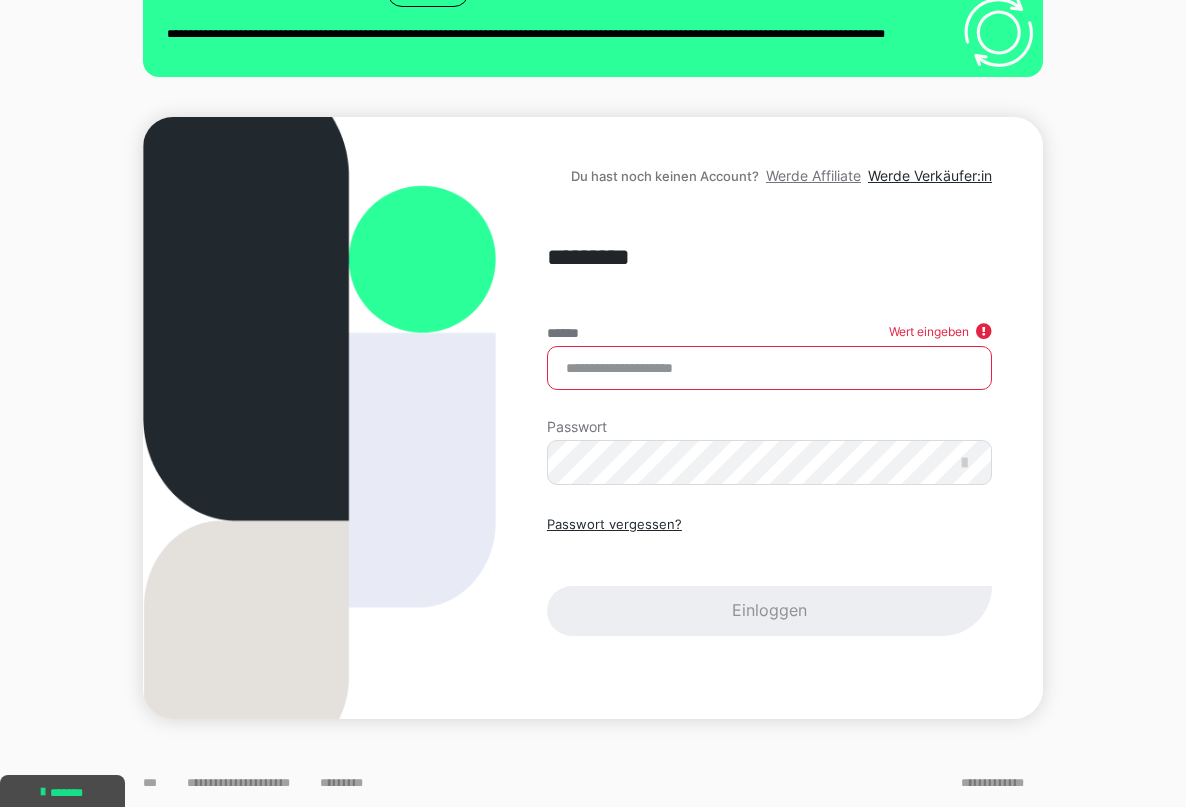 click on "Werde Affiliate" at bounding box center (813, 175) 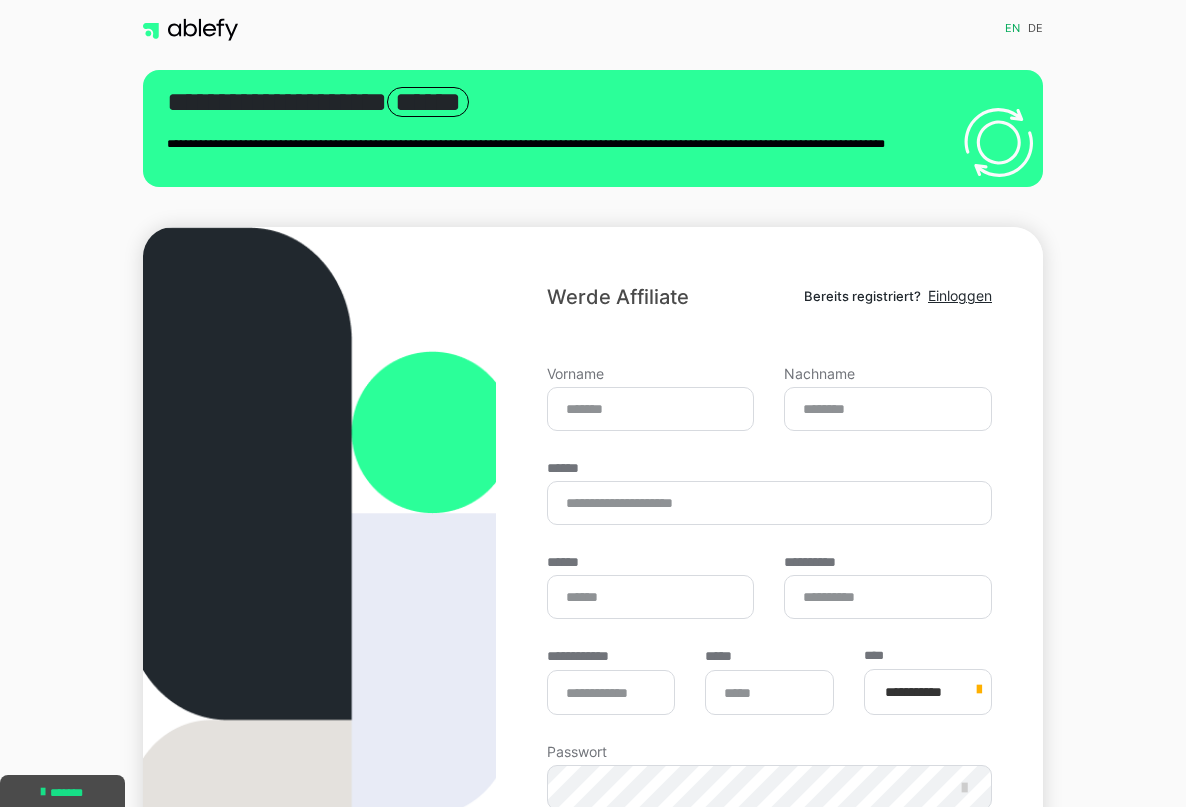 scroll, scrollTop: 0, scrollLeft: 0, axis: both 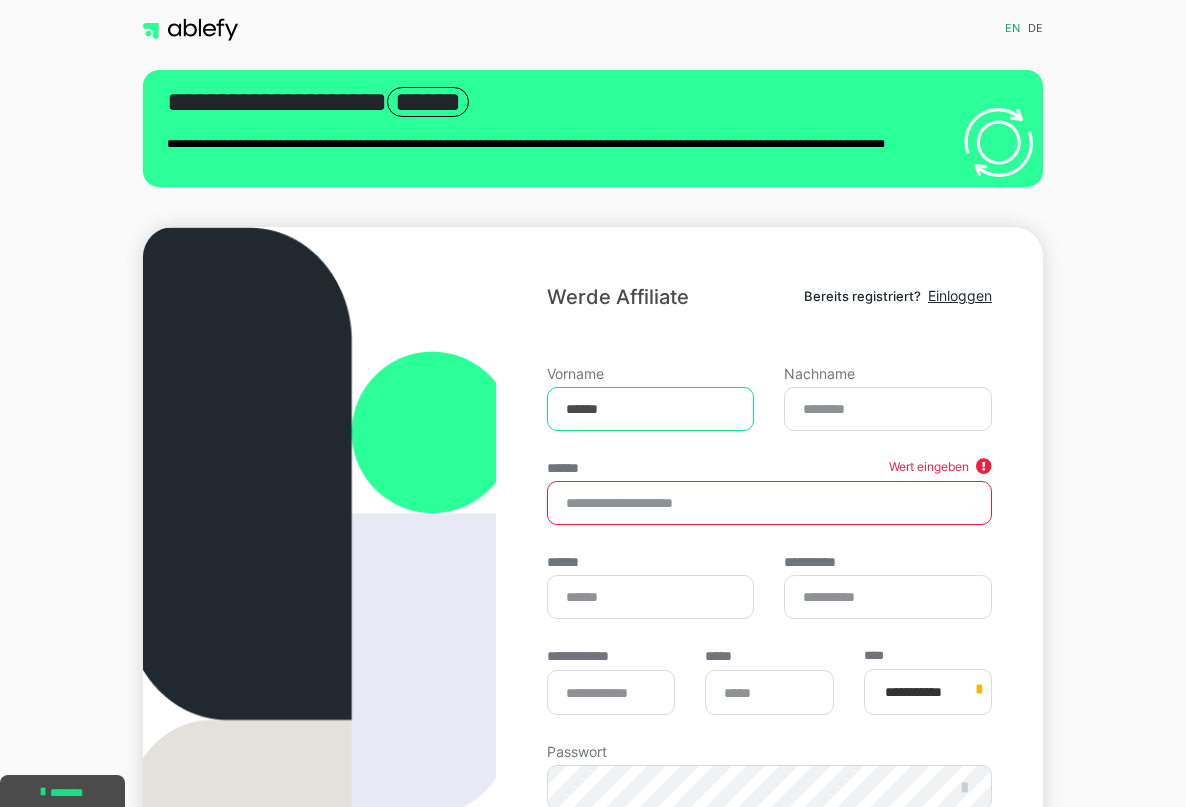 type on "******" 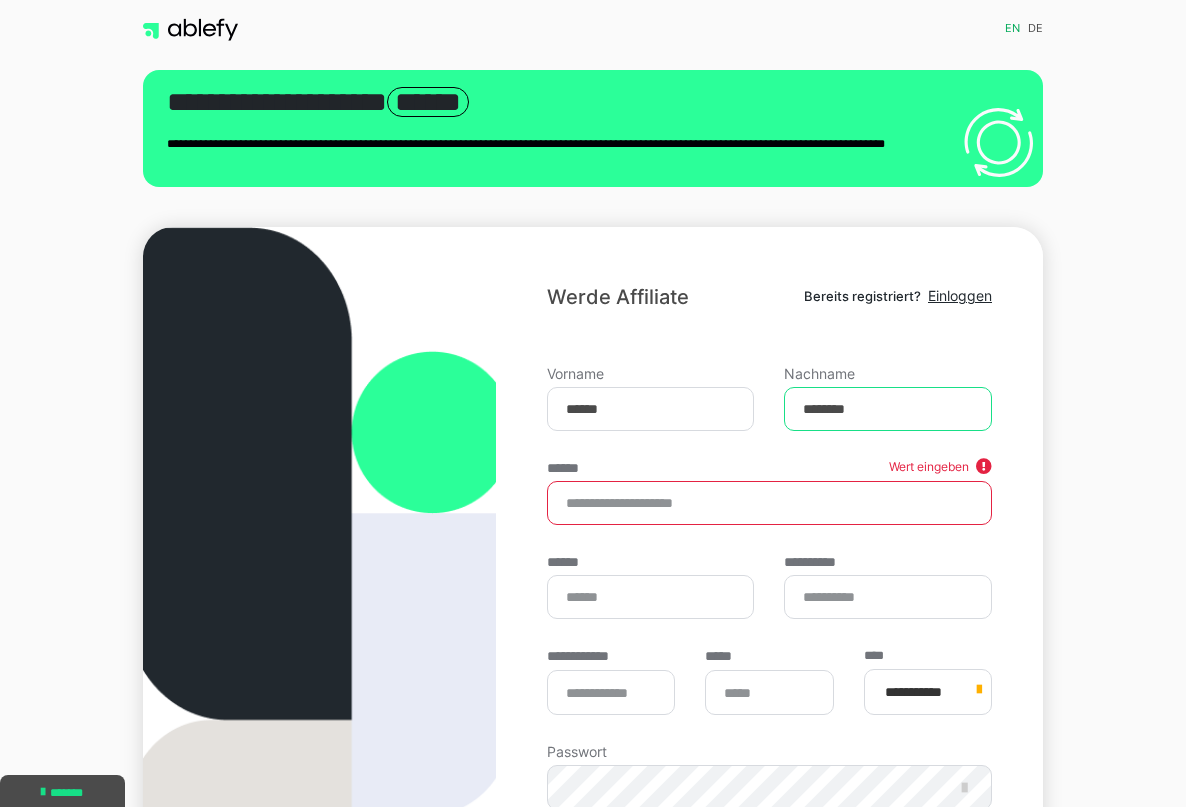 scroll, scrollTop: 1, scrollLeft: 0, axis: vertical 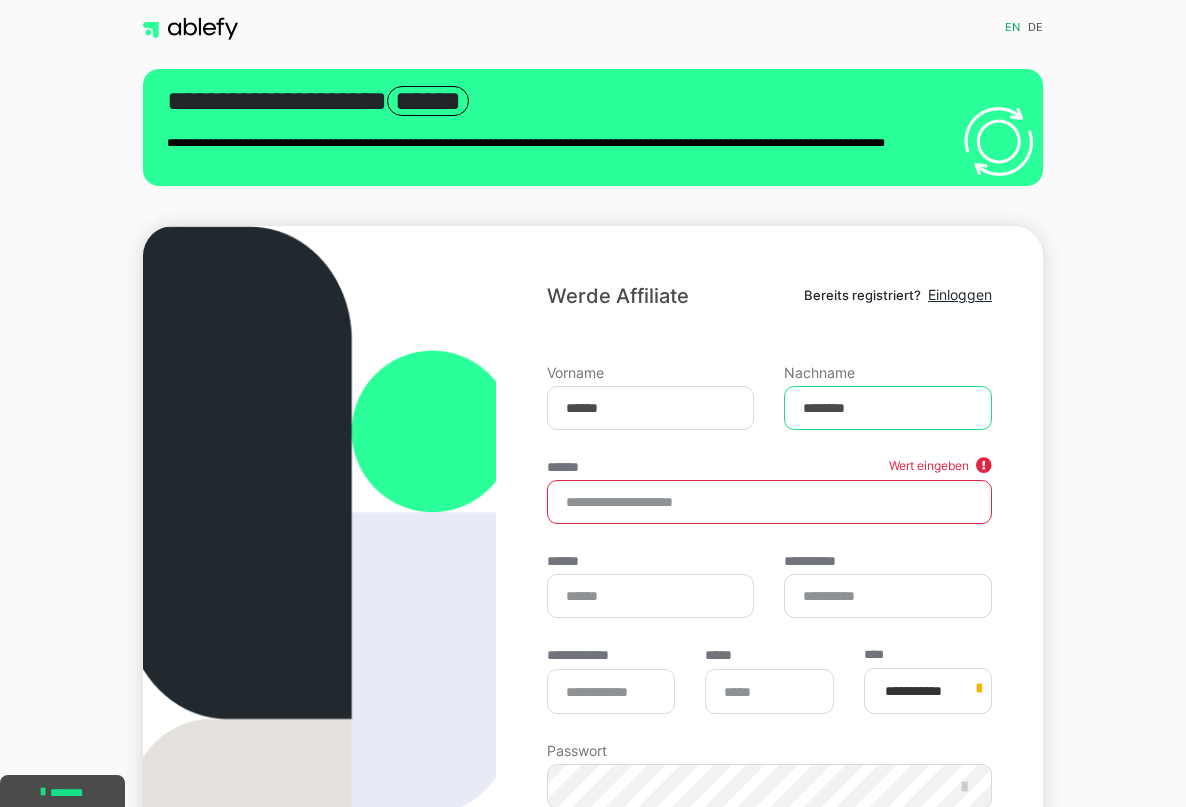 type on "********" 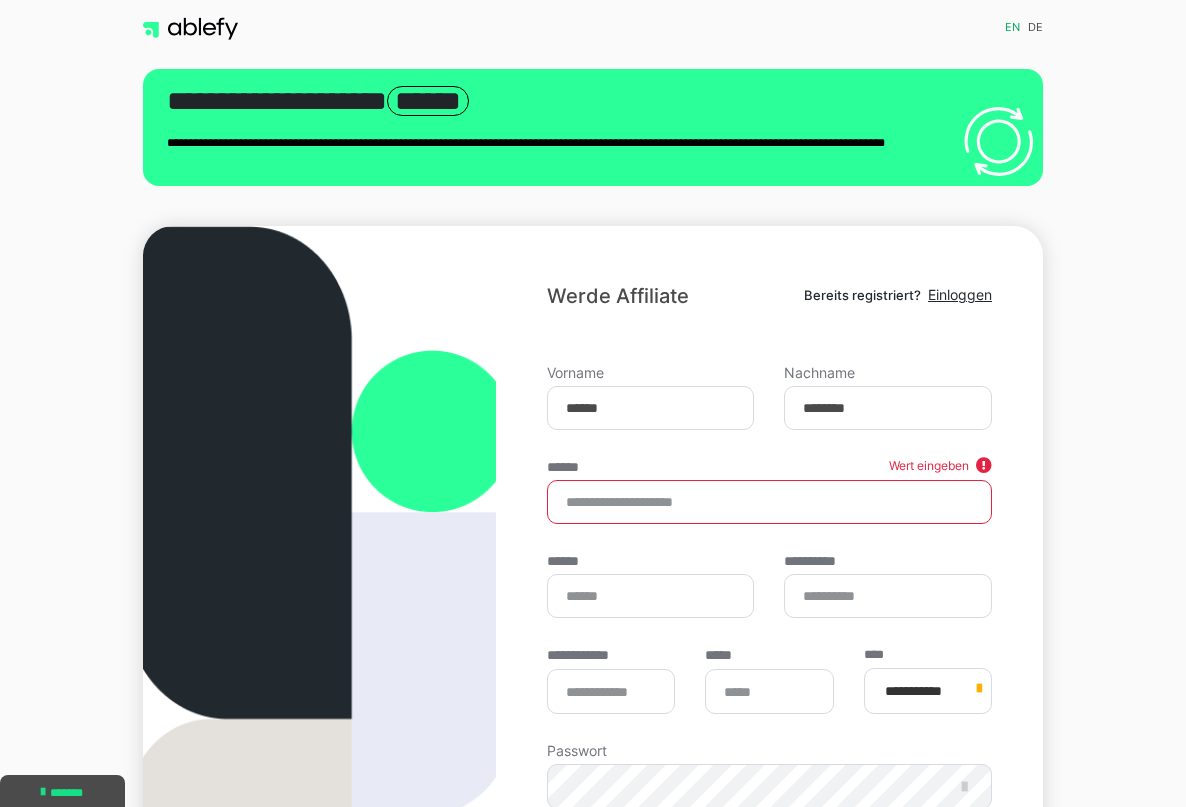 click on "******" at bounding box center [769, 502] 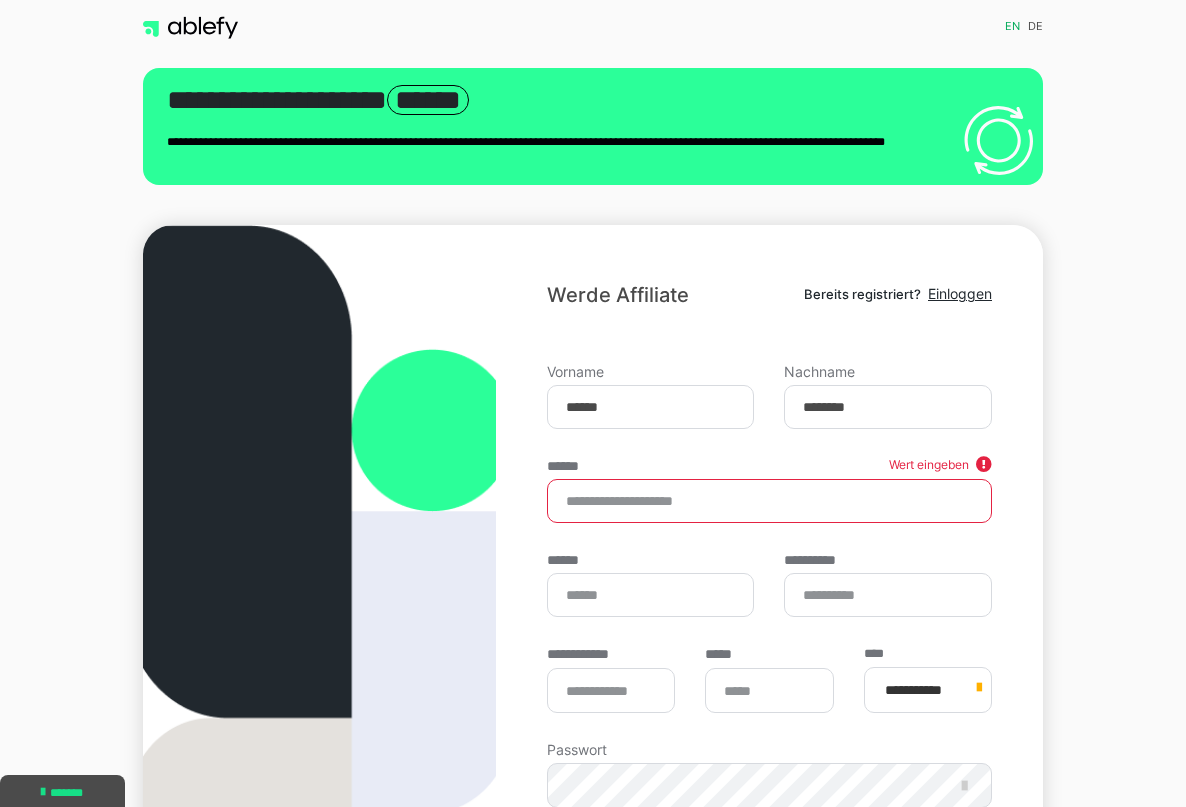 click on "******" at bounding box center [769, 501] 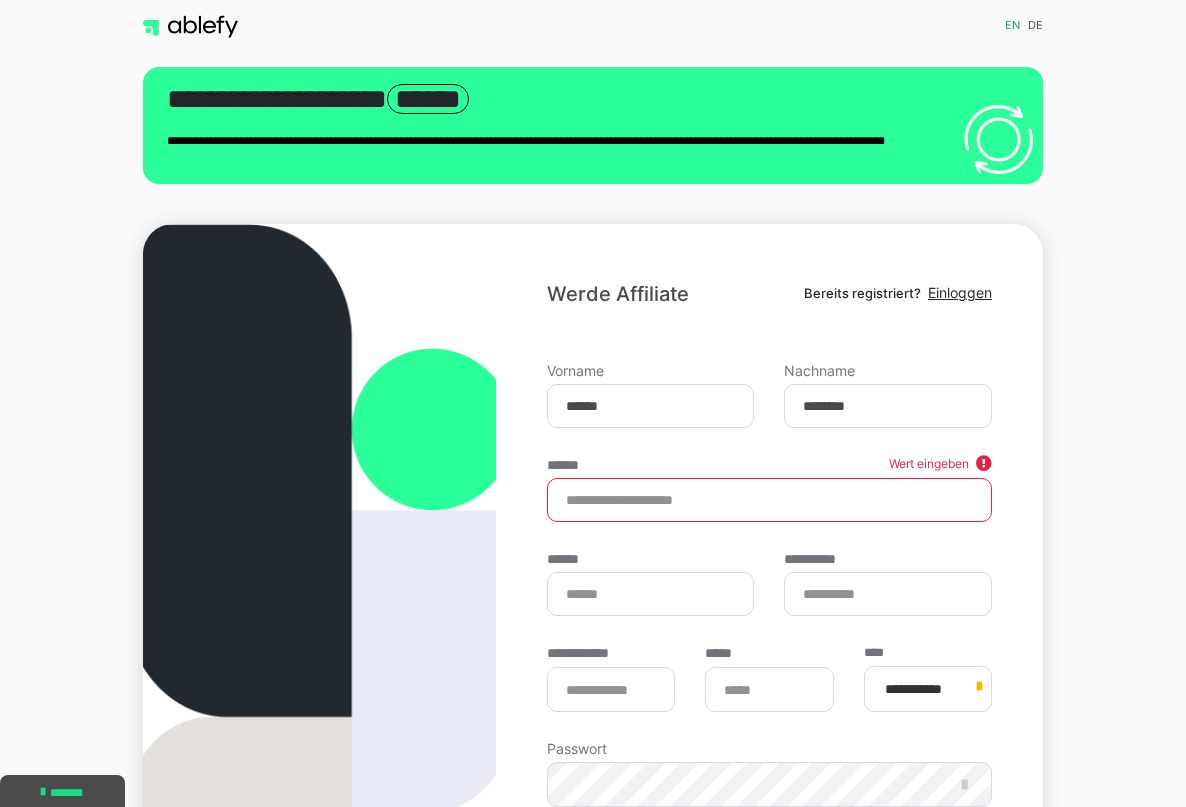 scroll, scrollTop: 3, scrollLeft: 1, axis: both 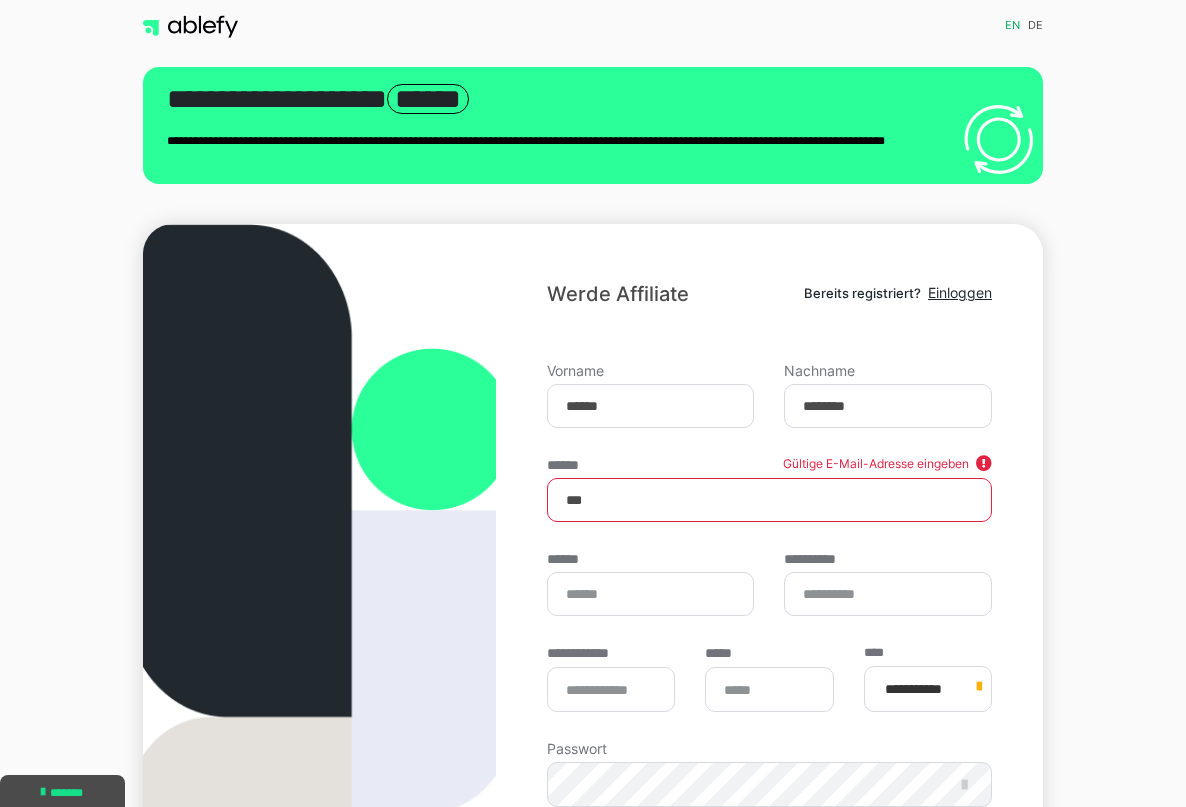 type on "****" 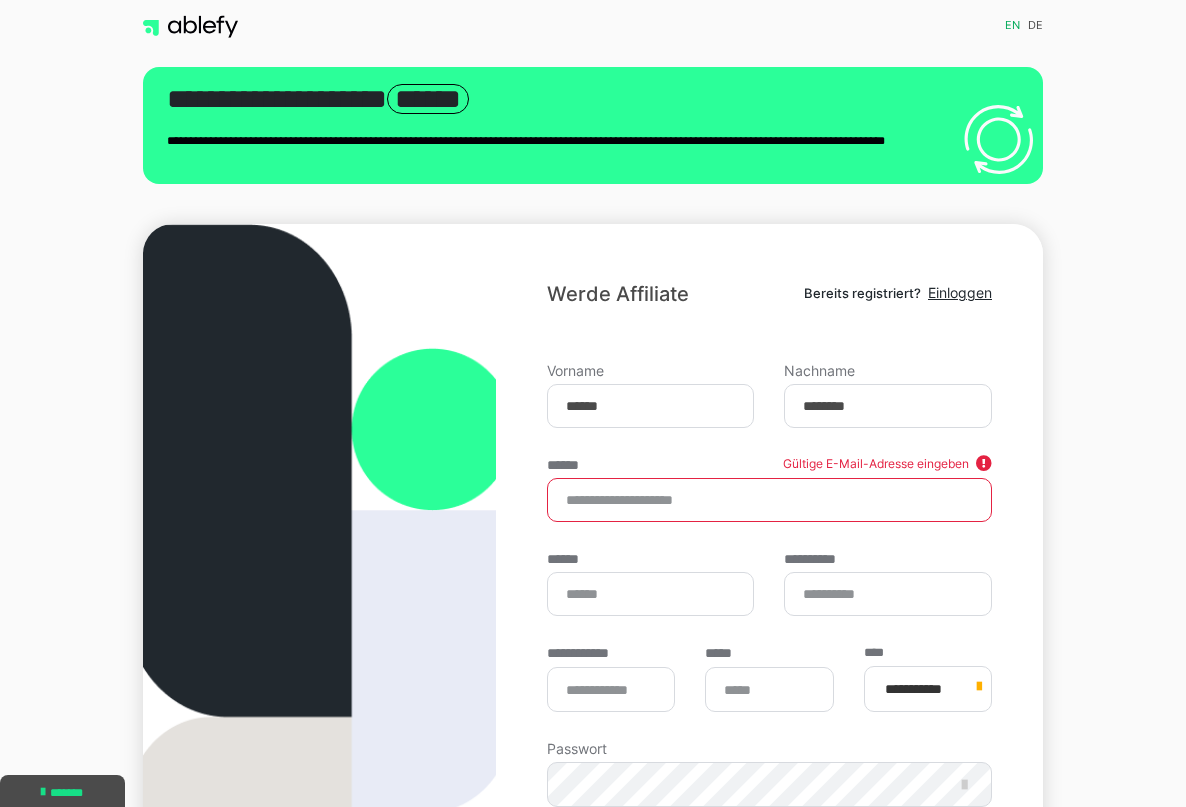 type on "**********" 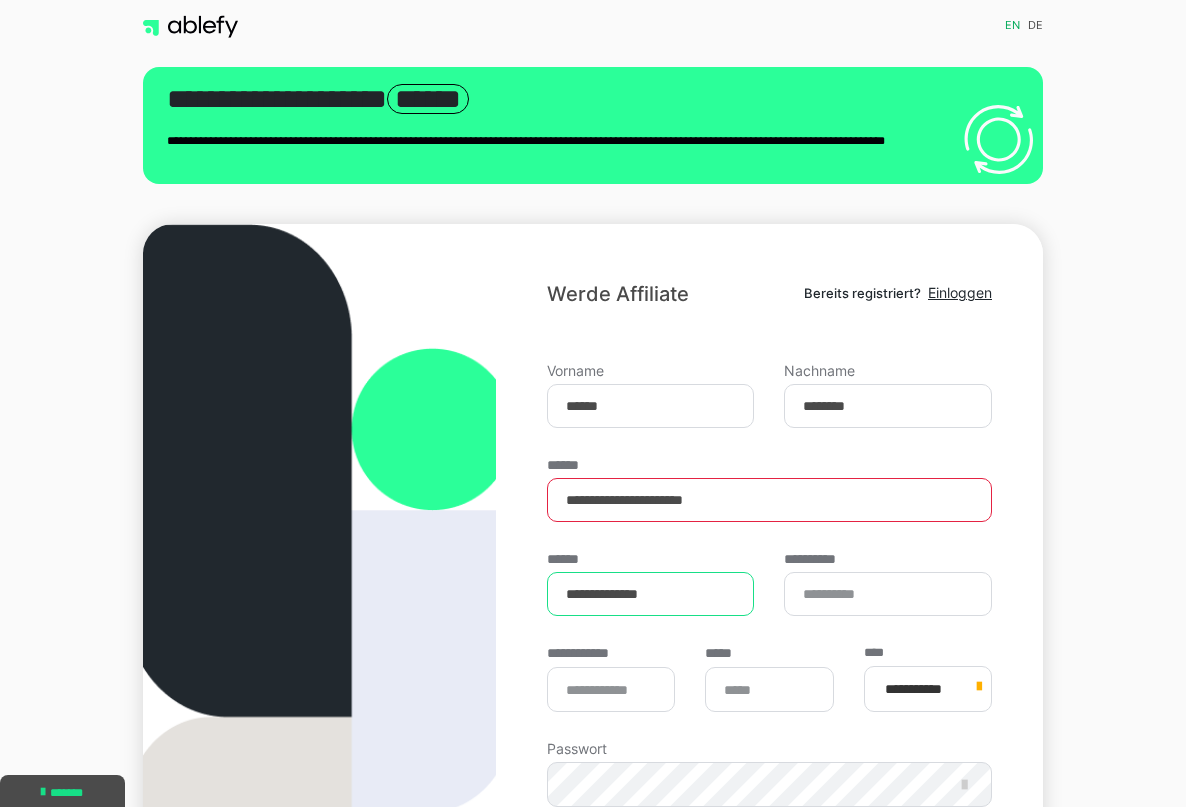 type on "**********" 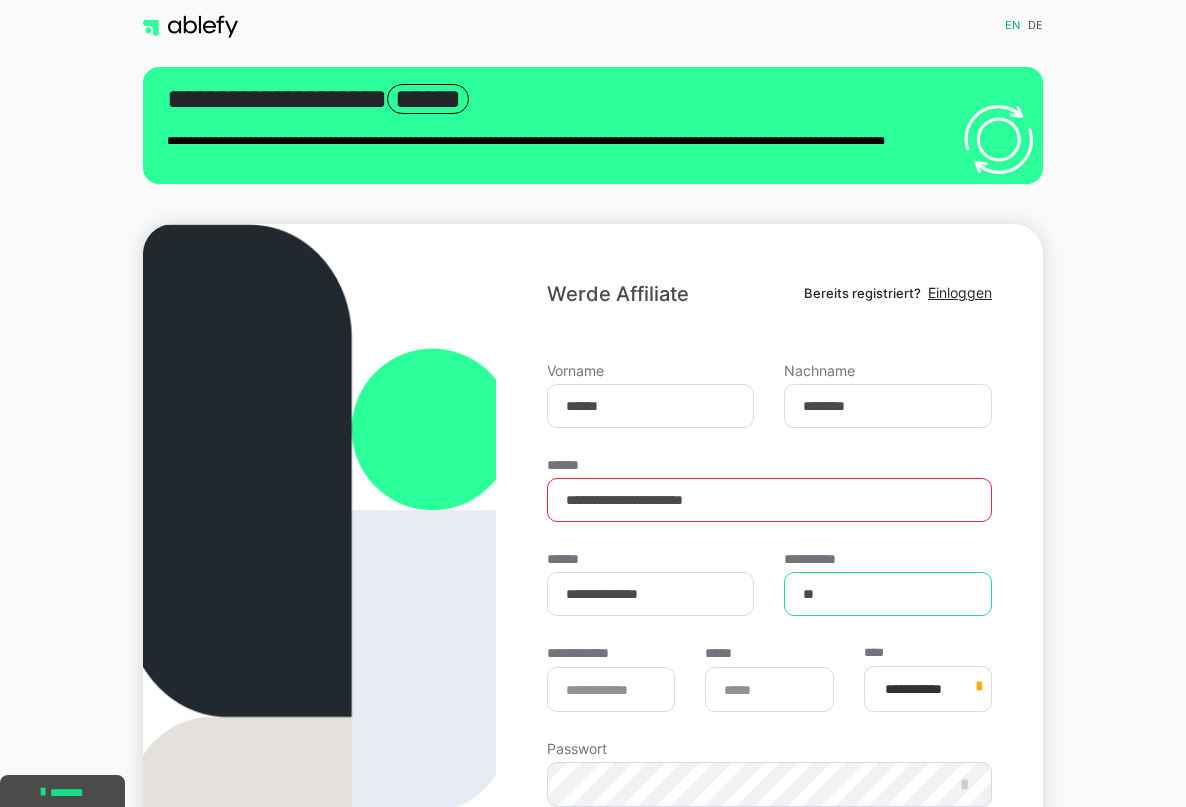 type on "**" 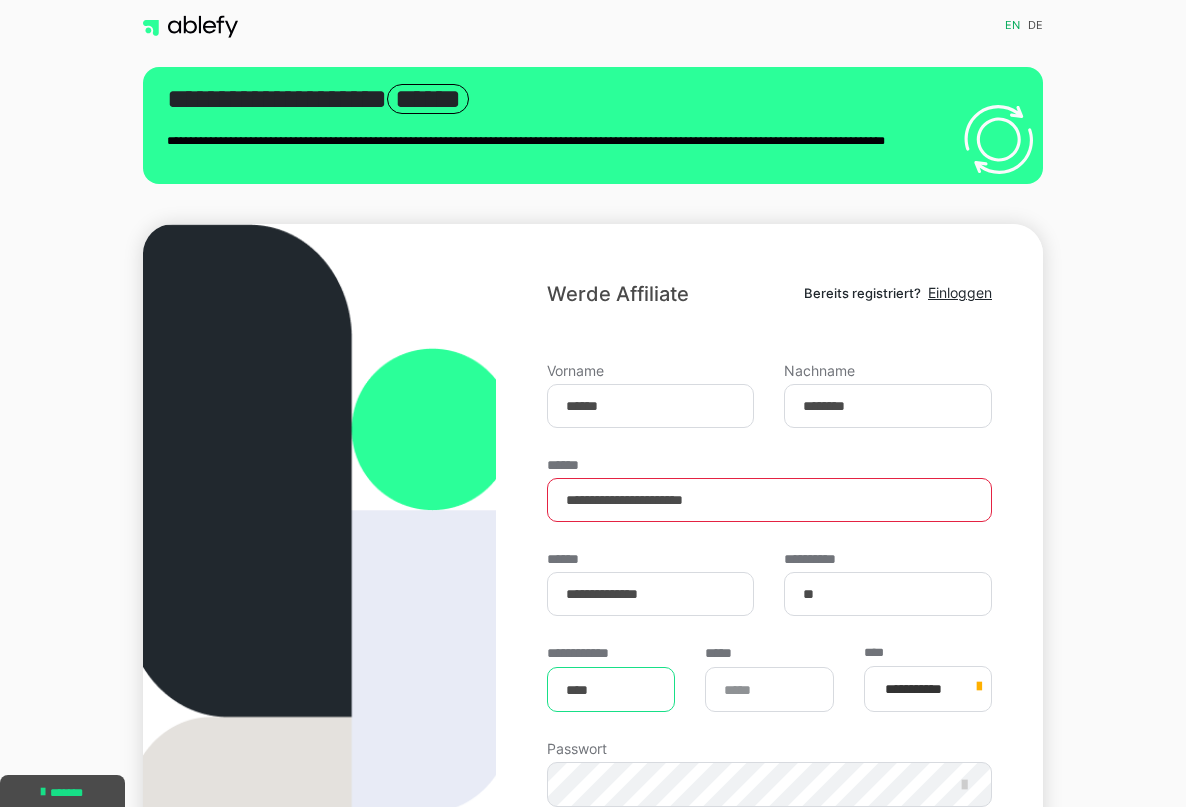 type on "****" 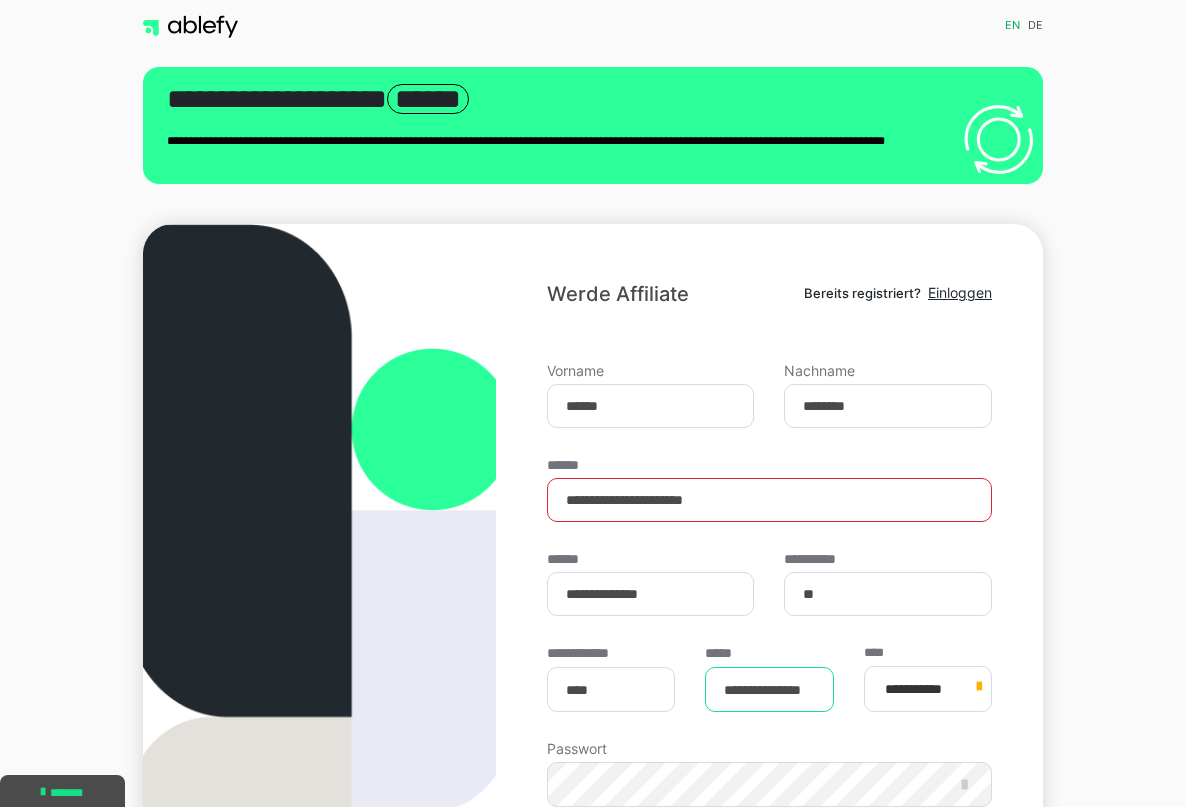 type on "**********" 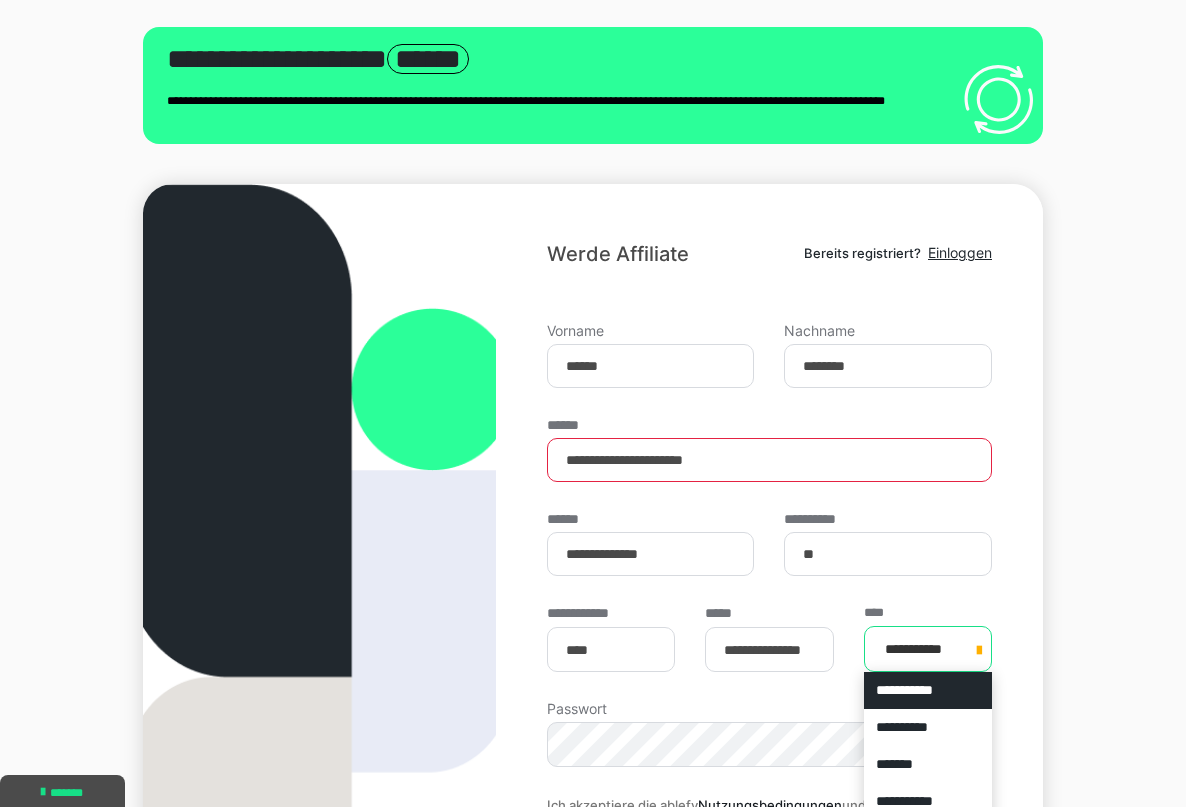 click on "**********" at bounding box center [928, 649] 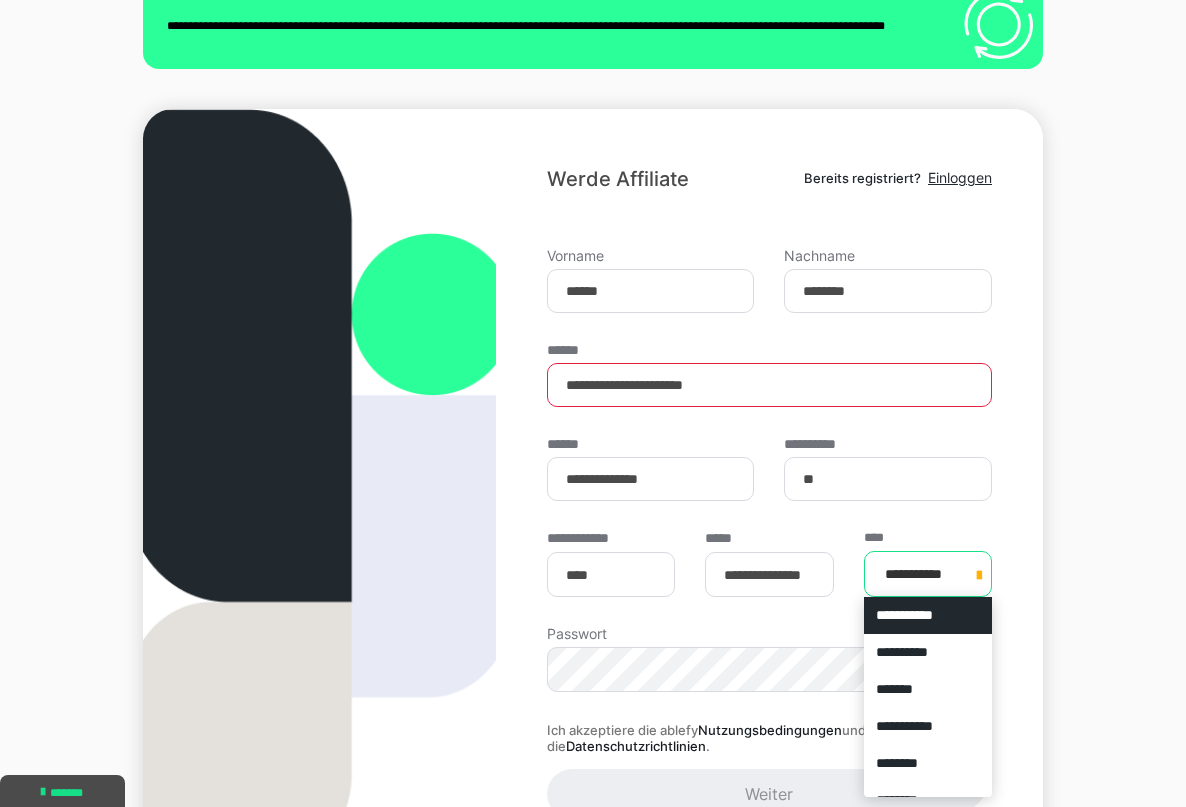 scroll, scrollTop: 119, scrollLeft: 0, axis: vertical 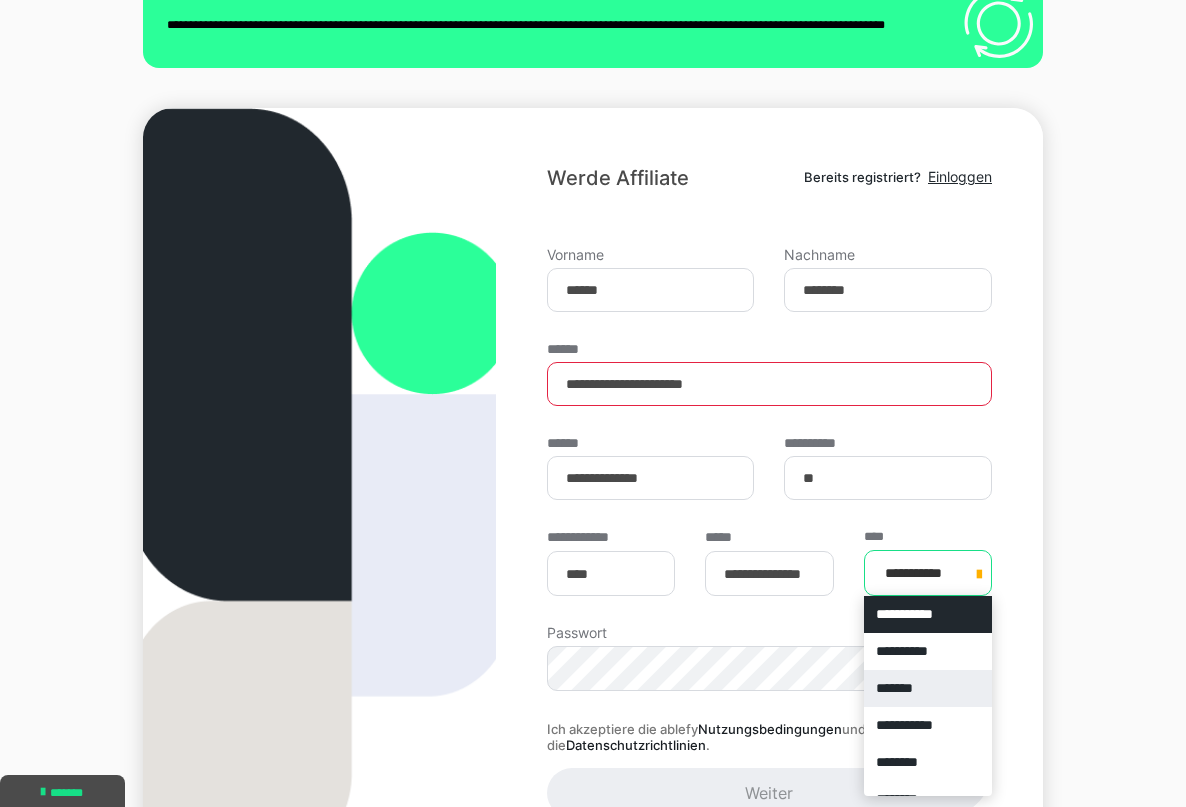 click on "*******" at bounding box center (928, 688) 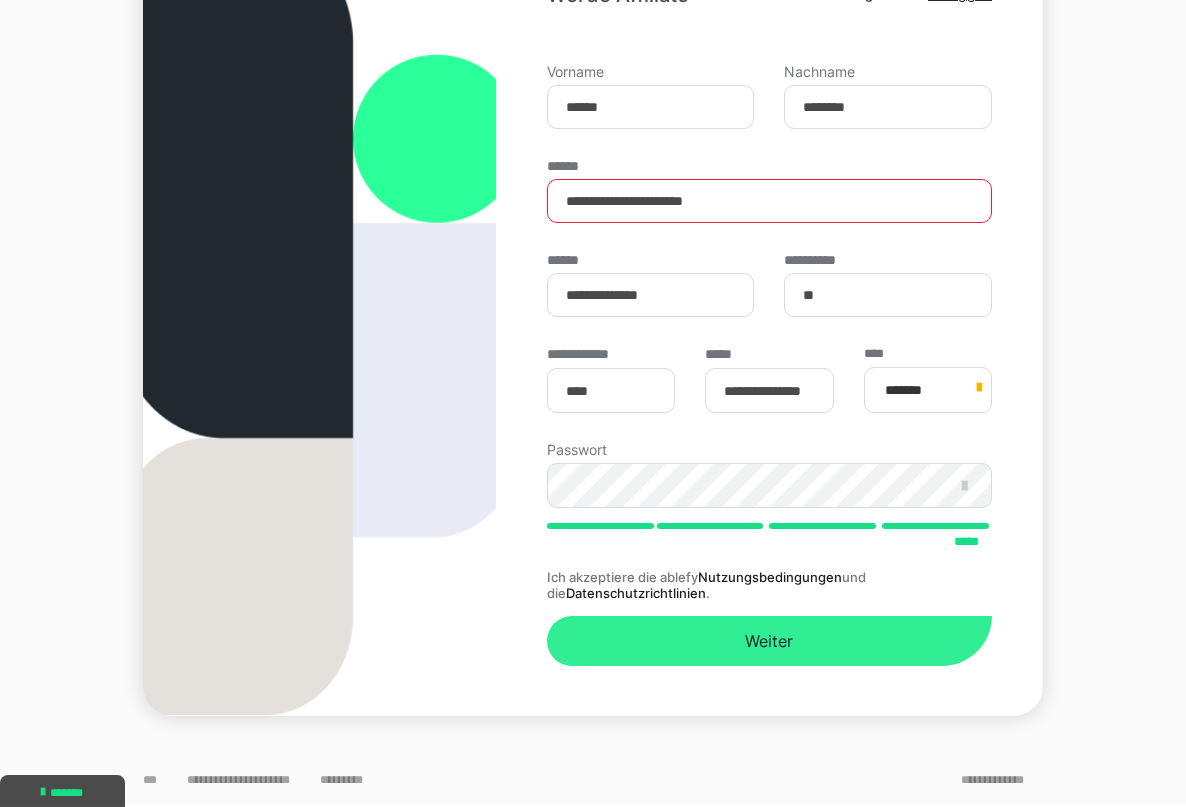 scroll, scrollTop: 302, scrollLeft: 0, axis: vertical 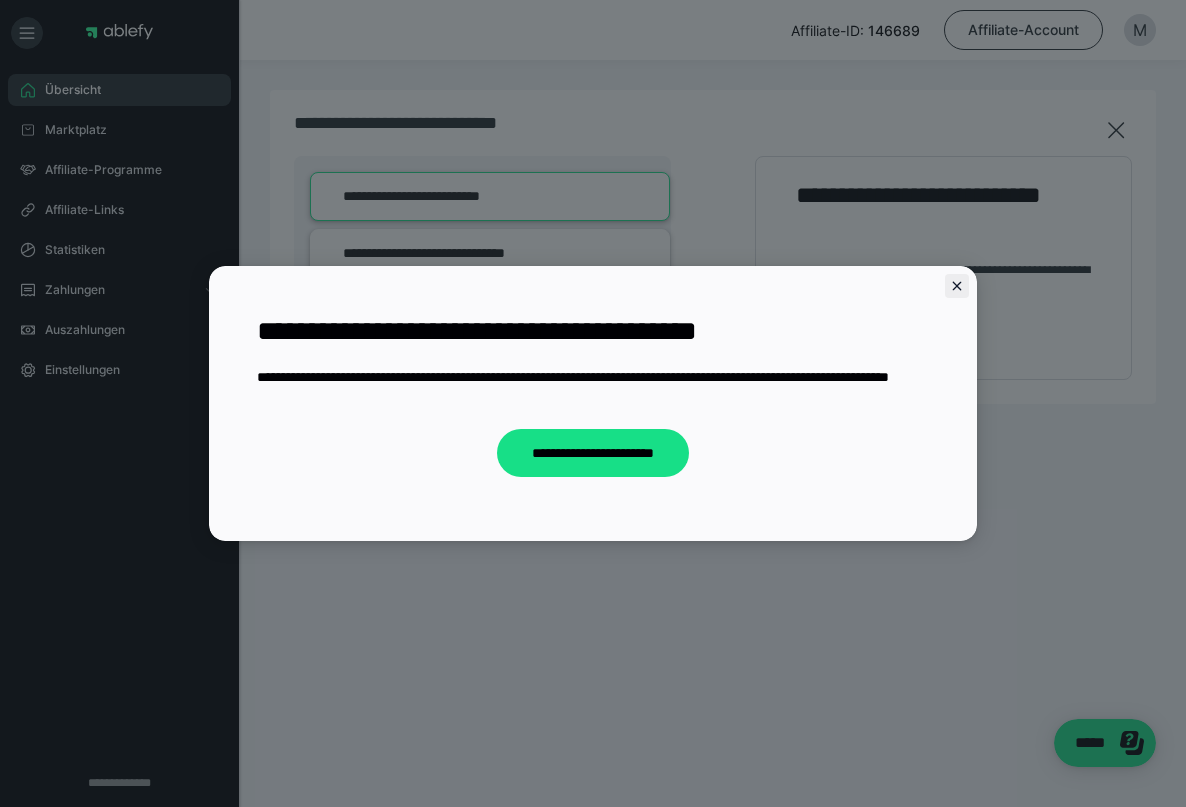 click 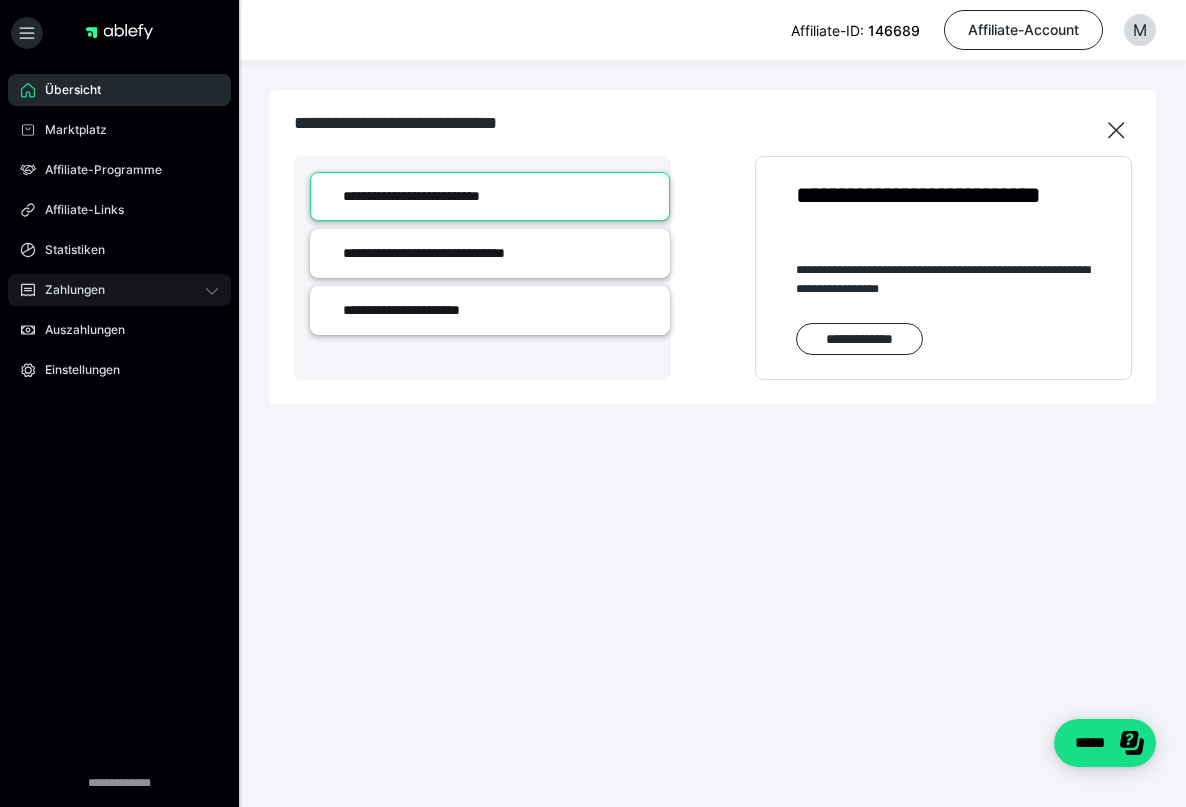 click 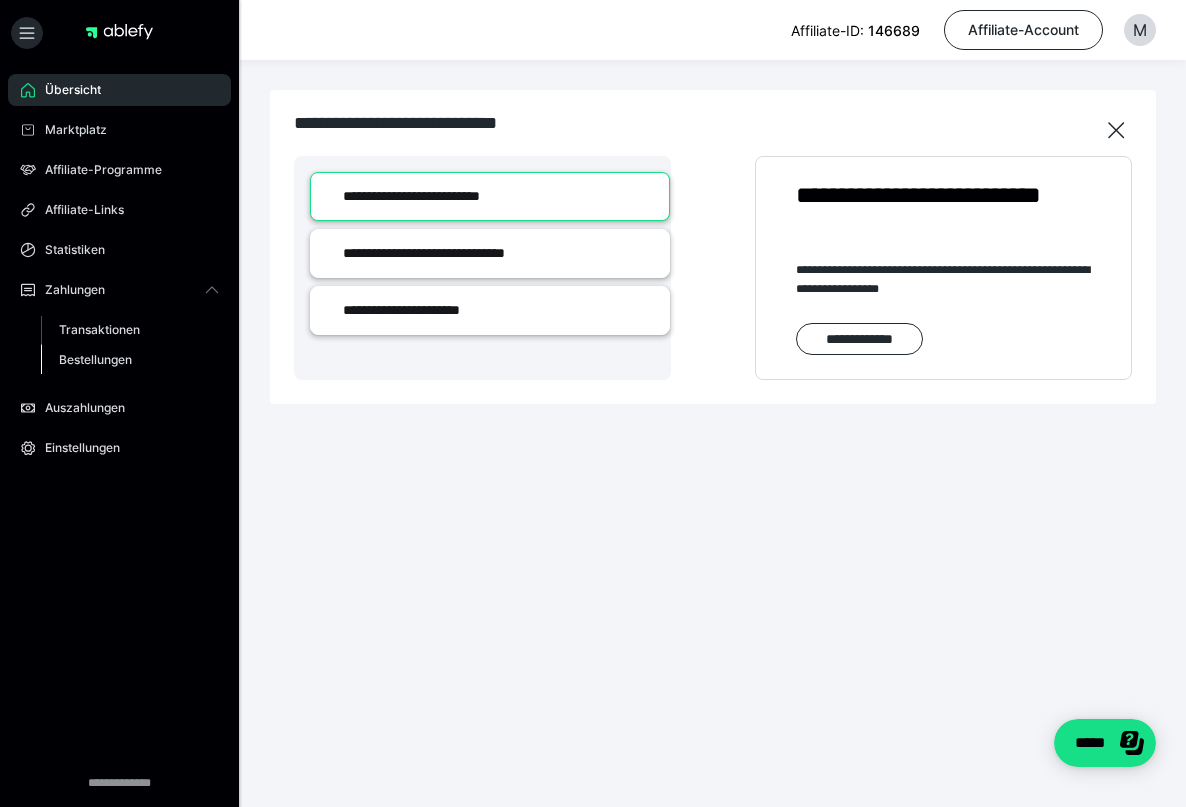 click on "Bestellungen" at bounding box center (95, 359) 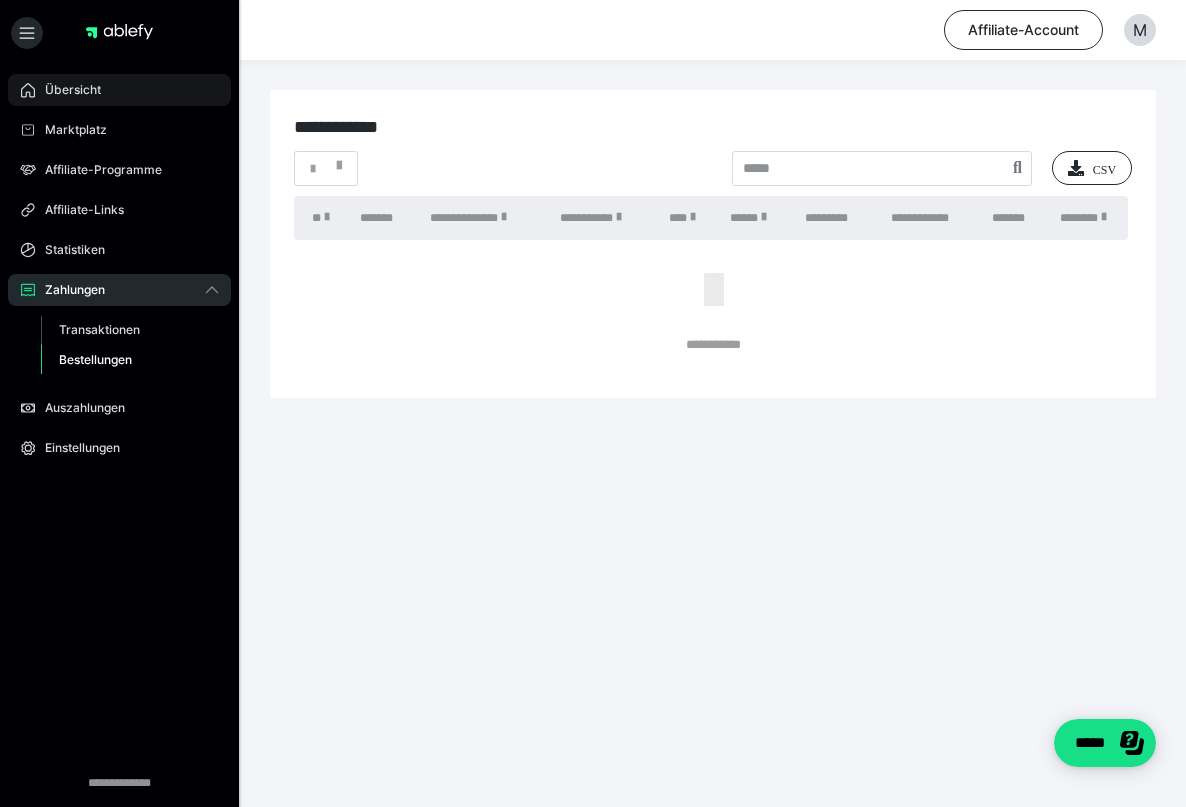 click on "Übersicht" at bounding box center [66, 90] 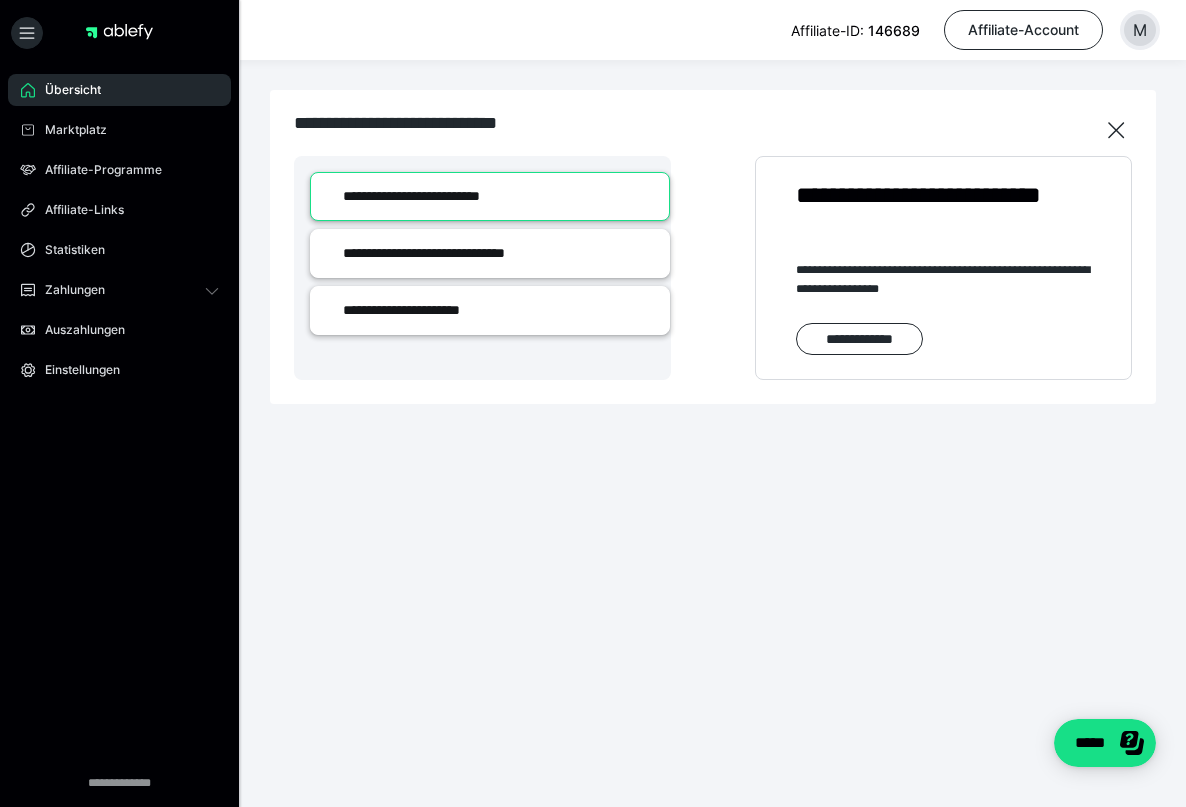 click on "M" at bounding box center [1140, 30] 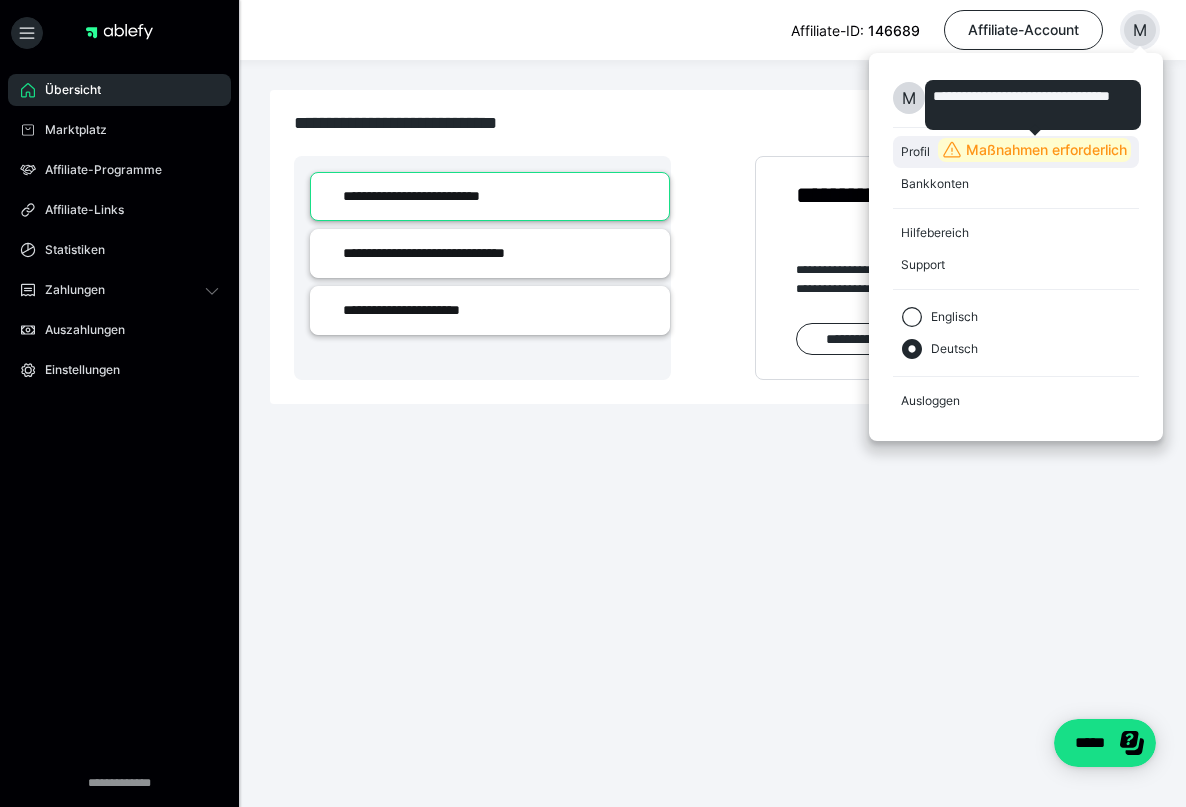 click on "Maßnahmen erforderlich" at bounding box center (1046, 150) 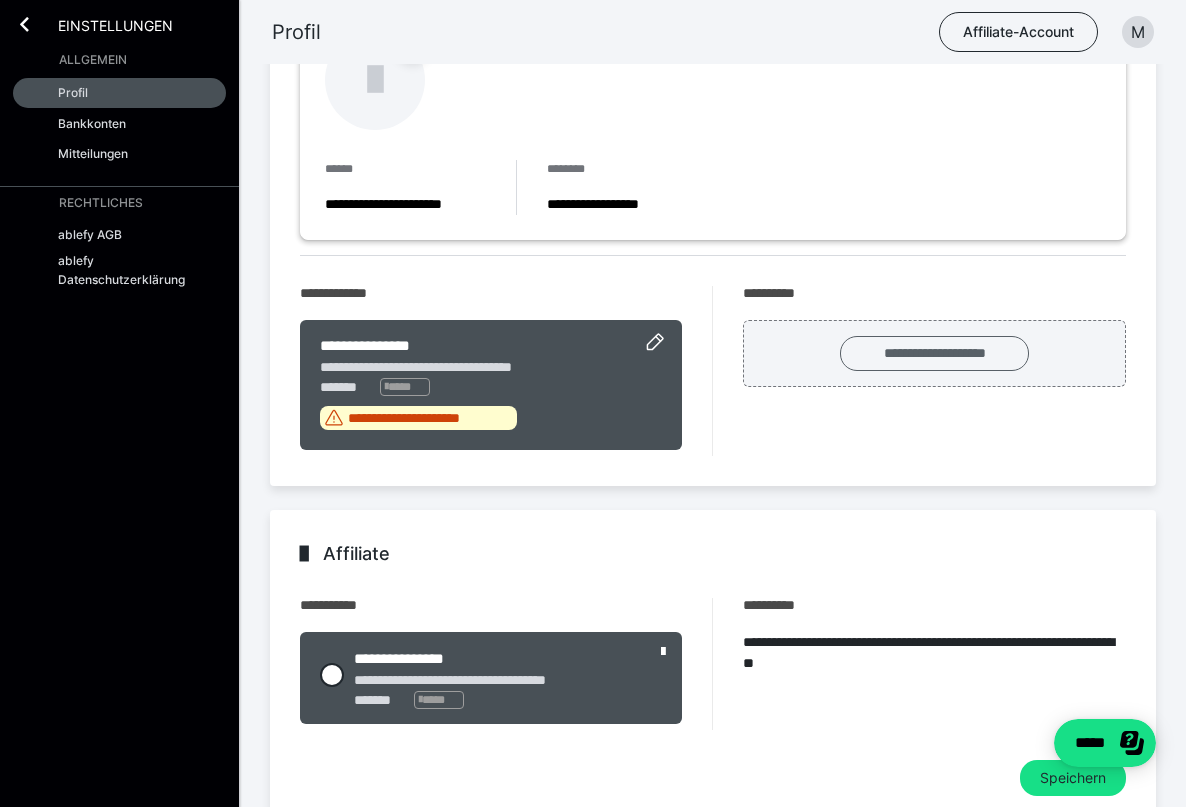 scroll, scrollTop: 228, scrollLeft: 0, axis: vertical 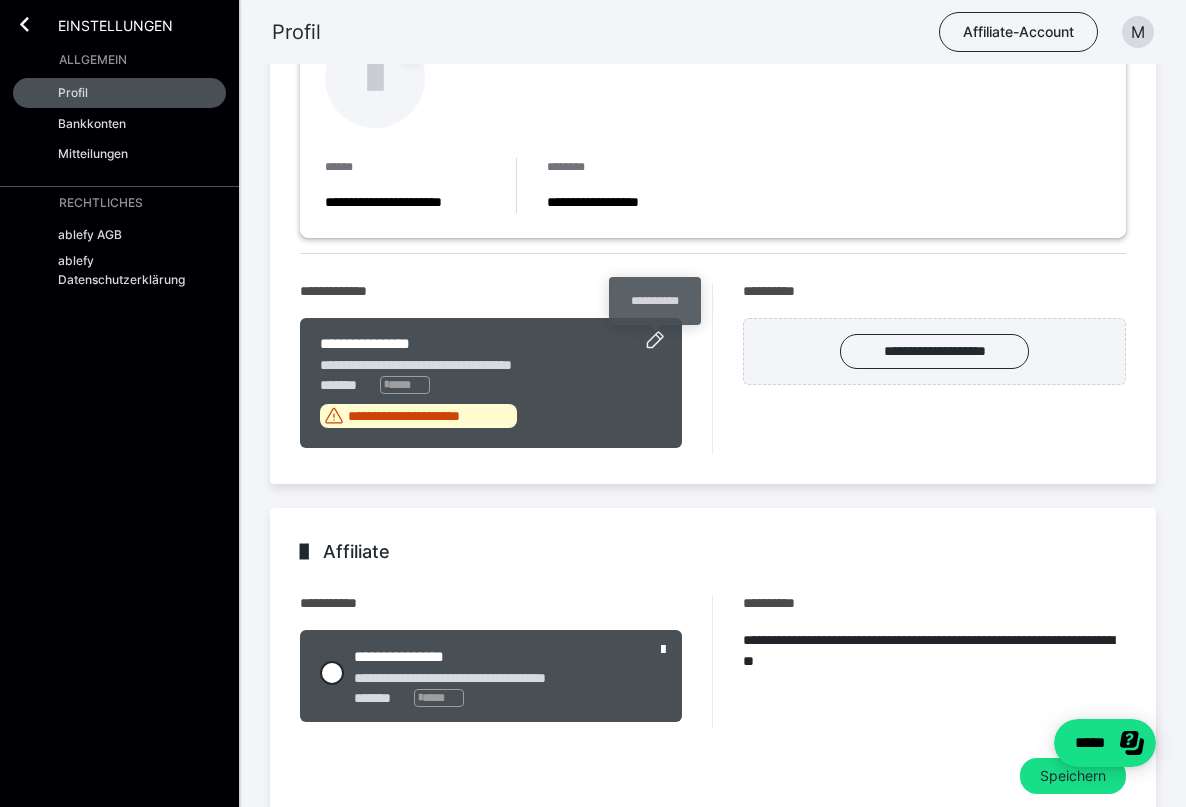 click 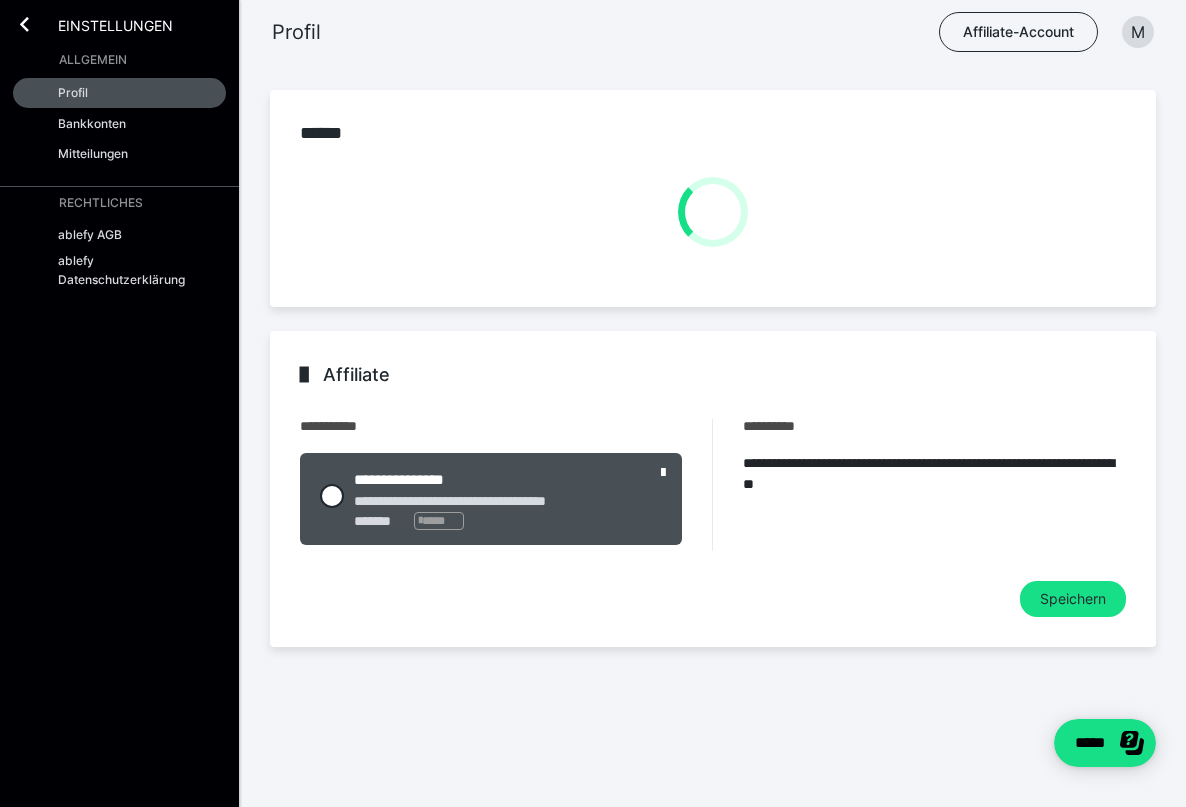 scroll, scrollTop: 0, scrollLeft: 0, axis: both 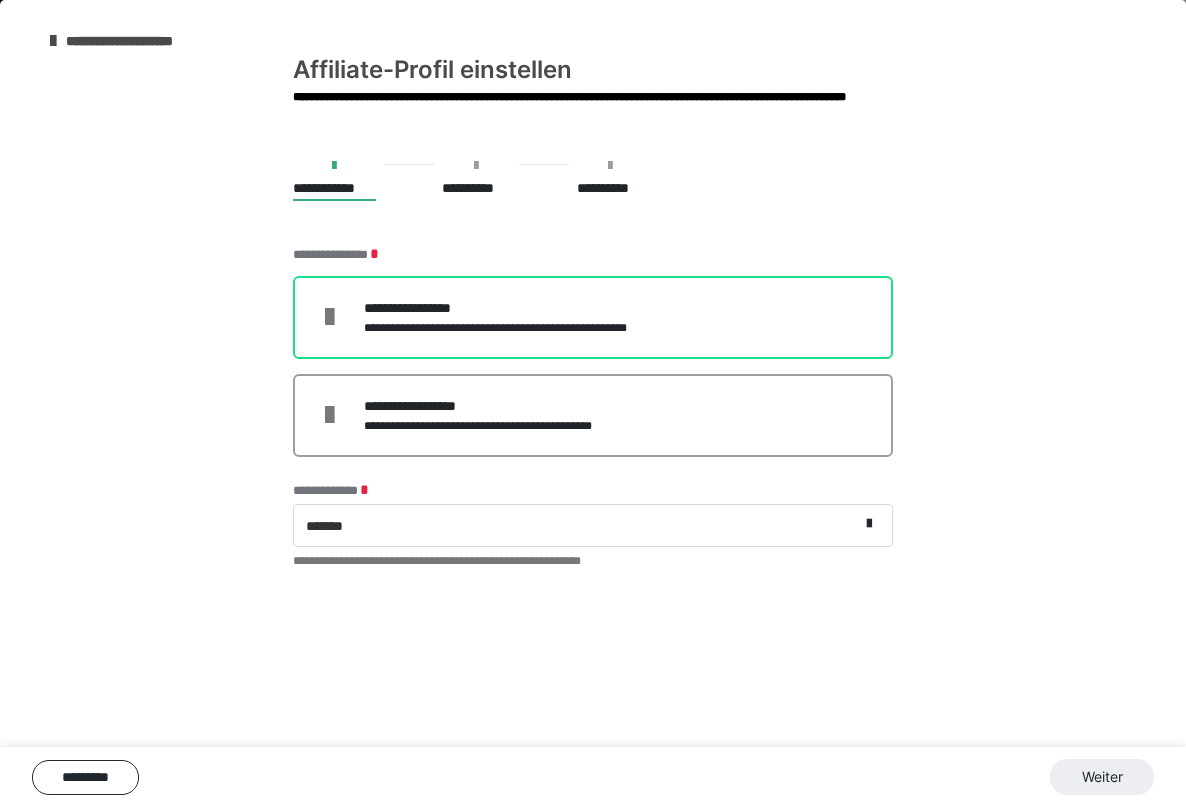 click on "**********" at bounding box center (593, 317) 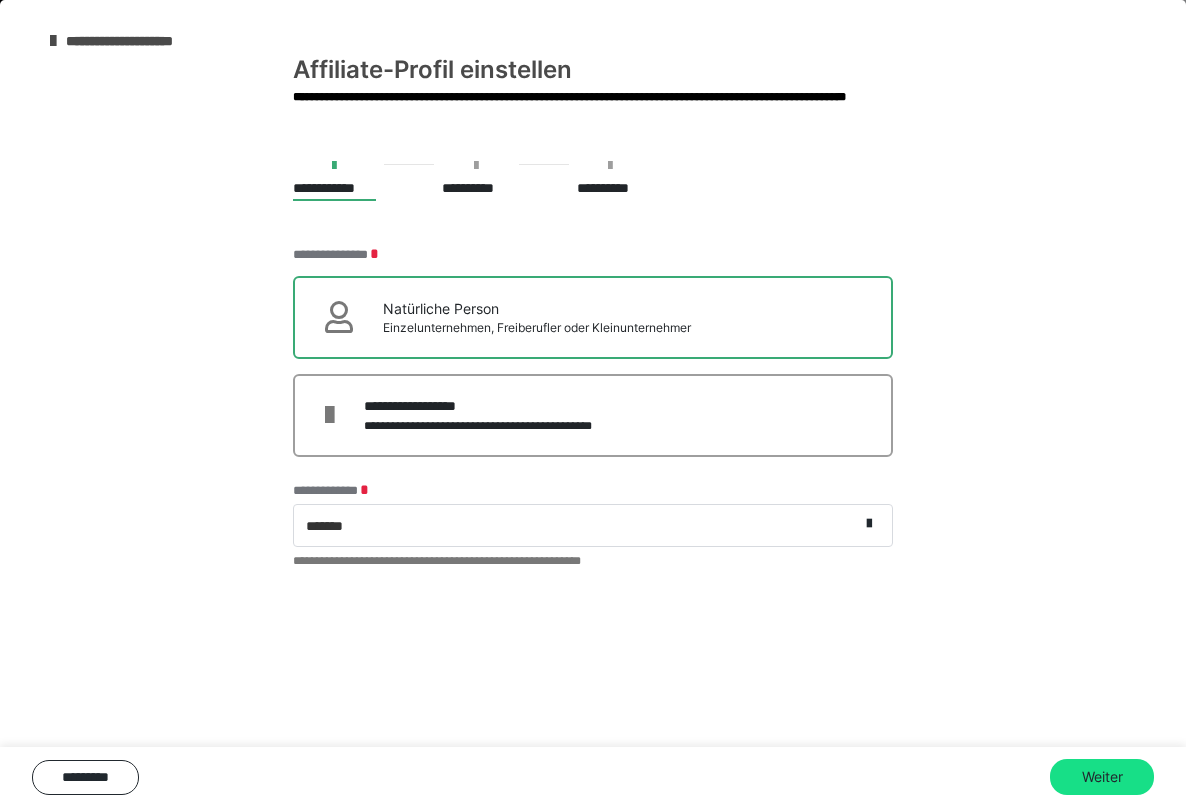 click at bounding box center [53, 41] 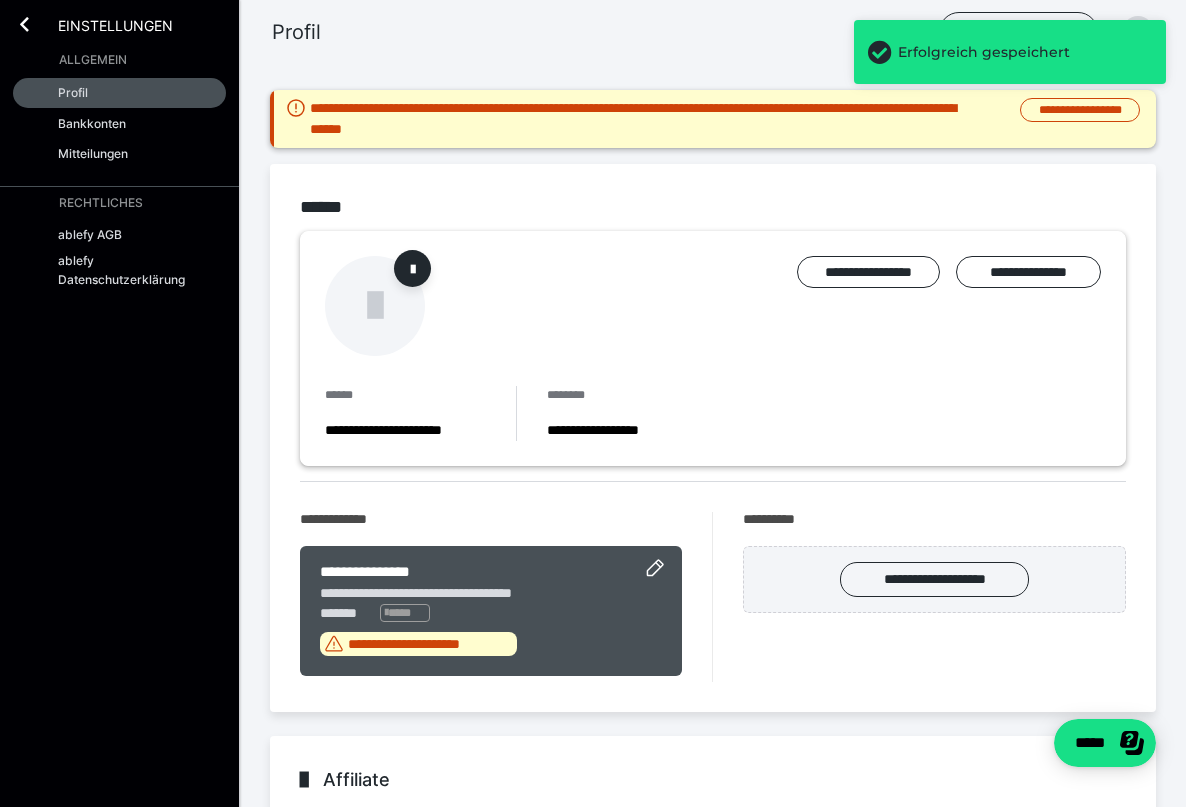 click on "**********" at bounding box center [713, 438] 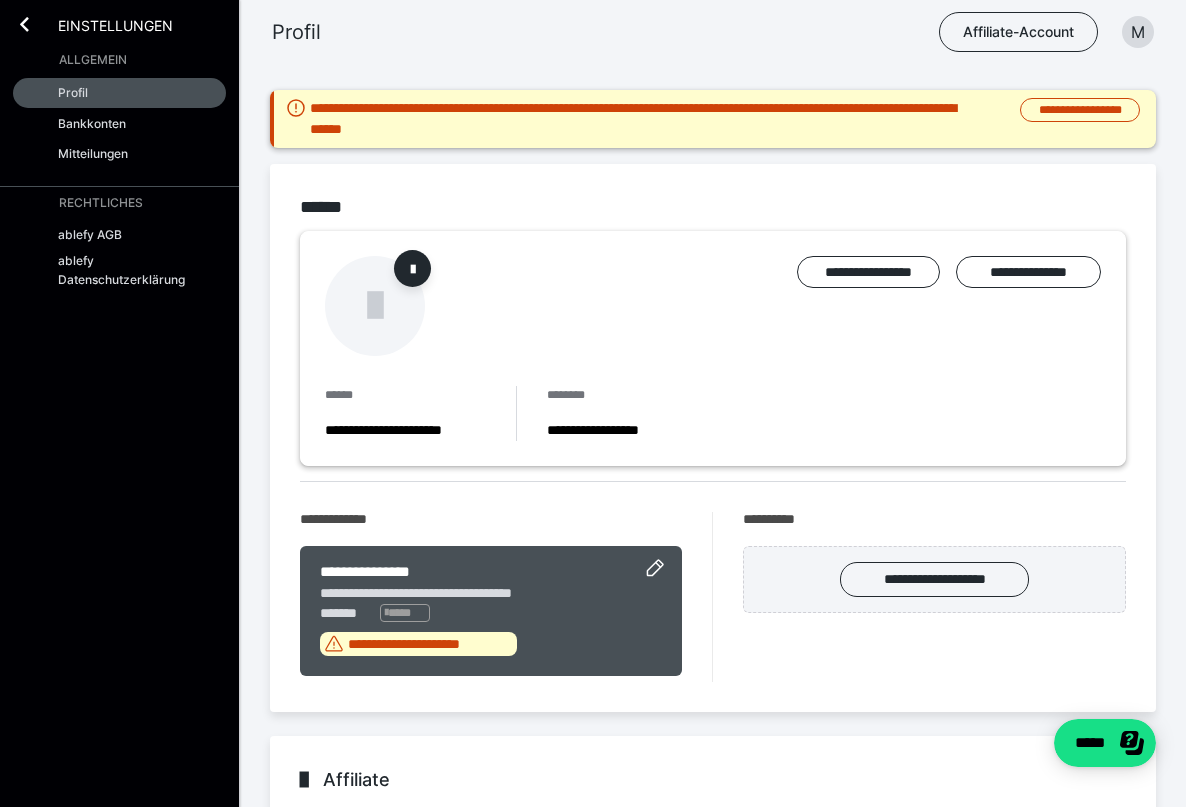 scroll, scrollTop: 0, scrollLeft: 0, axis: both 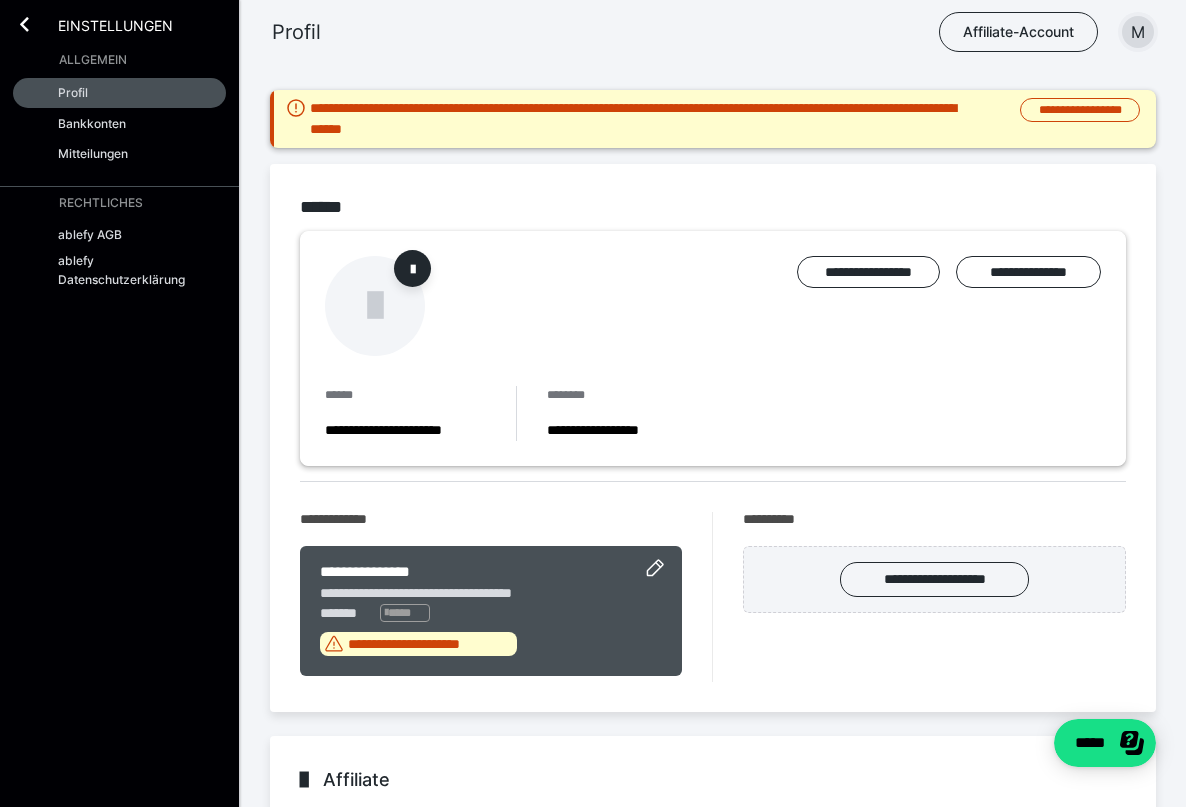 click on "M" at bounding box center [1138, 32] 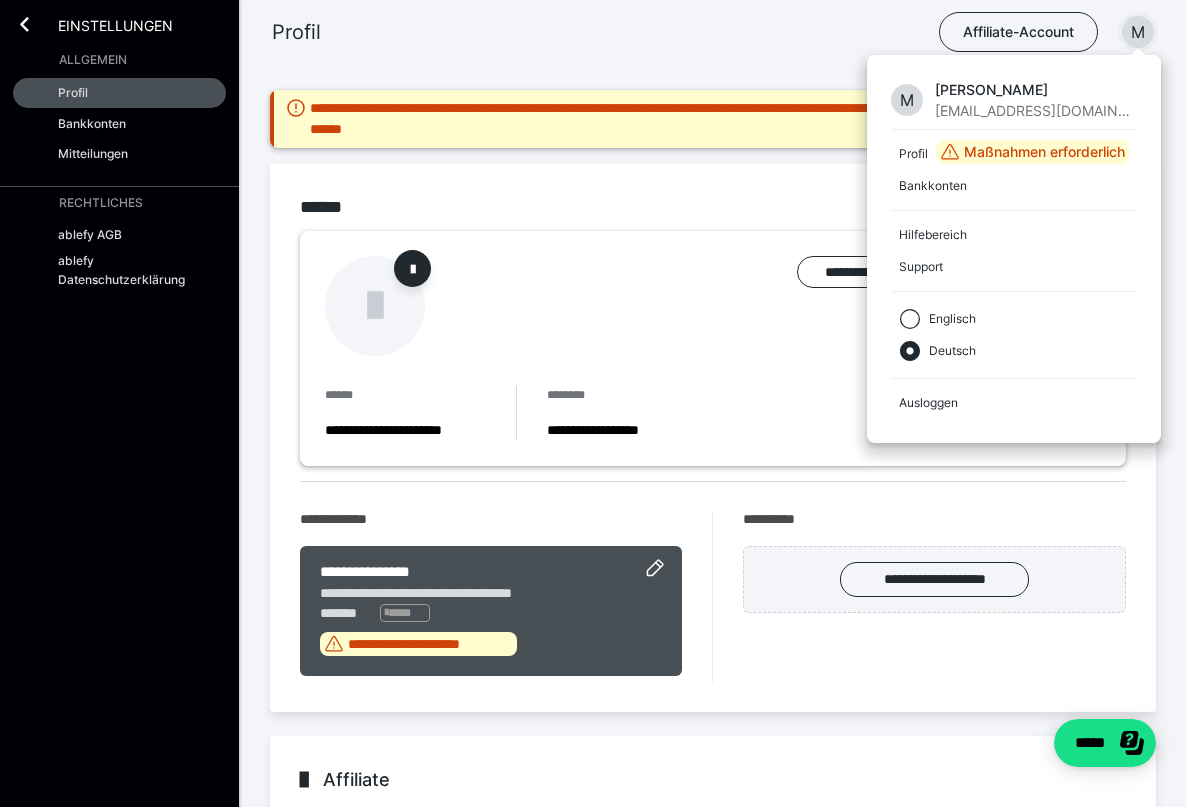 click on "Profil Affiliate-Account M M Mirjam Christen info@mirjam-christen.ch Profil Maßnahmen erforderlich Bankkonten Hilfebereich Support Englisch Deutsch Ausloggen" at bounding box center [593, 32] 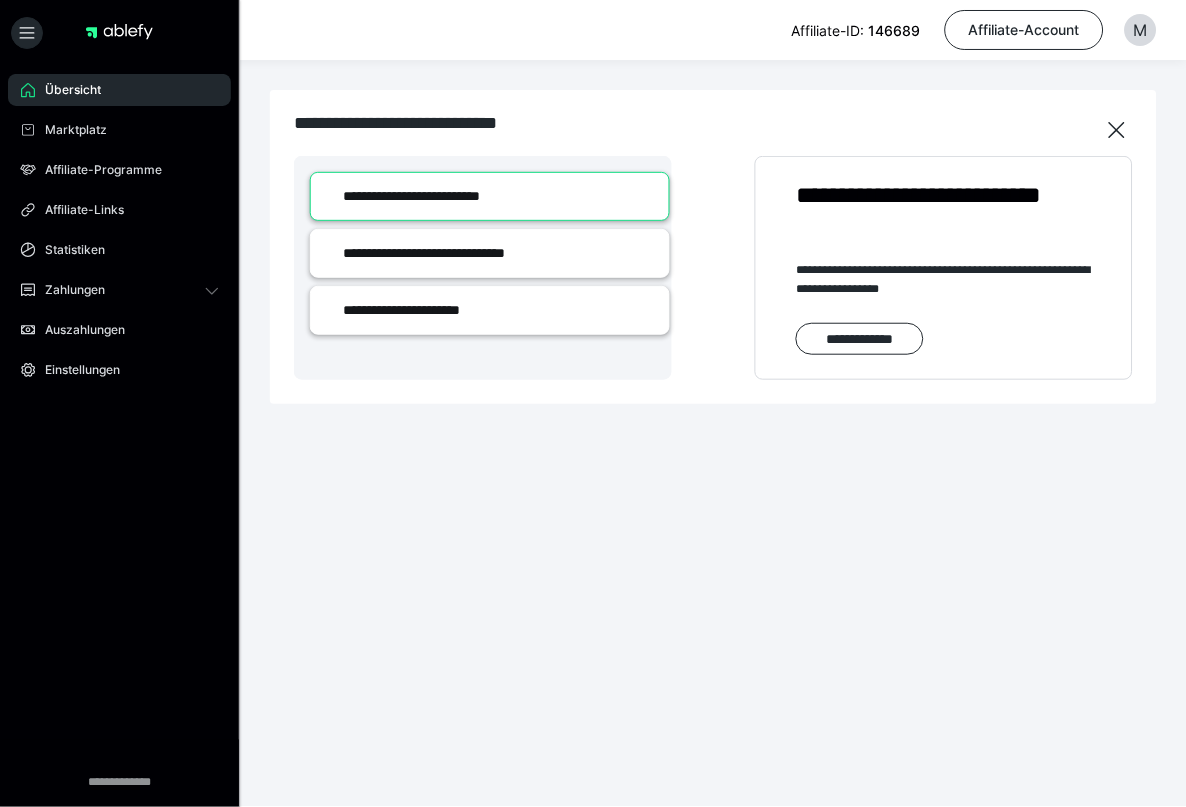 scroll, scrollTop: 0, scrollLeft: 0, axis: both 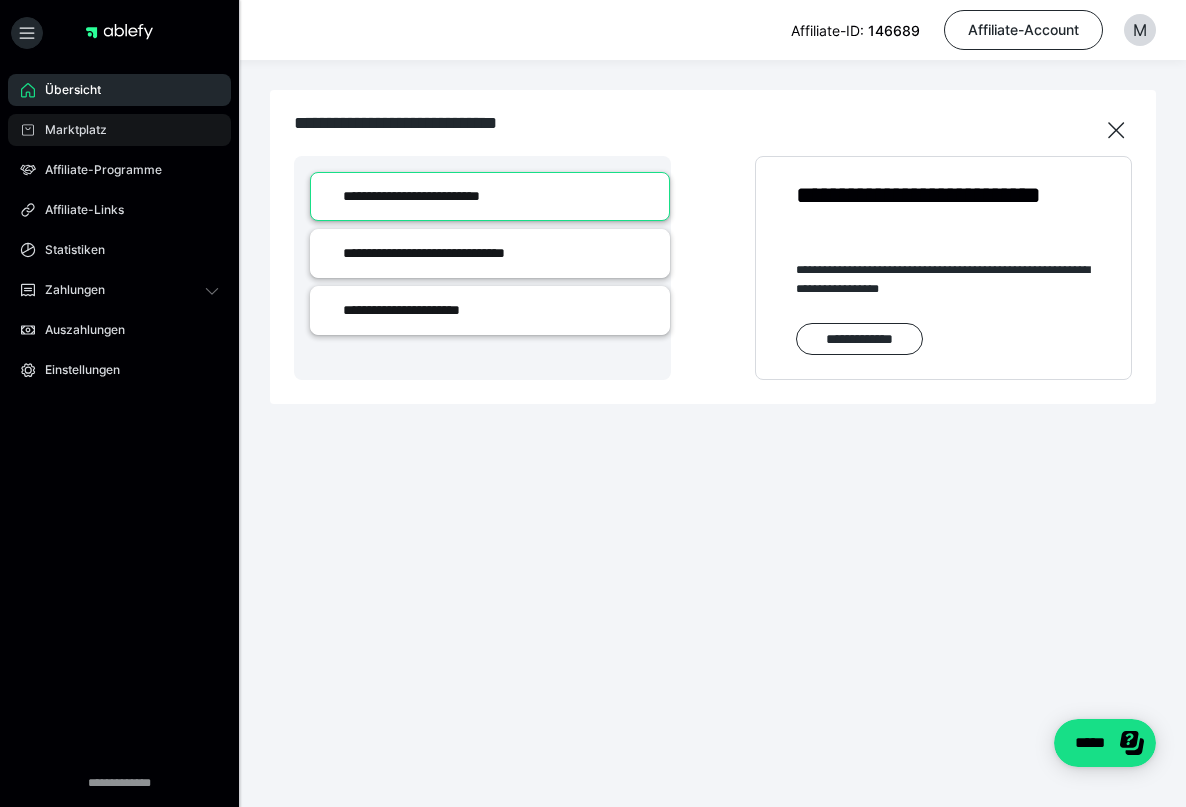 click on "Marktplatz" at bounding box center [69, 130] 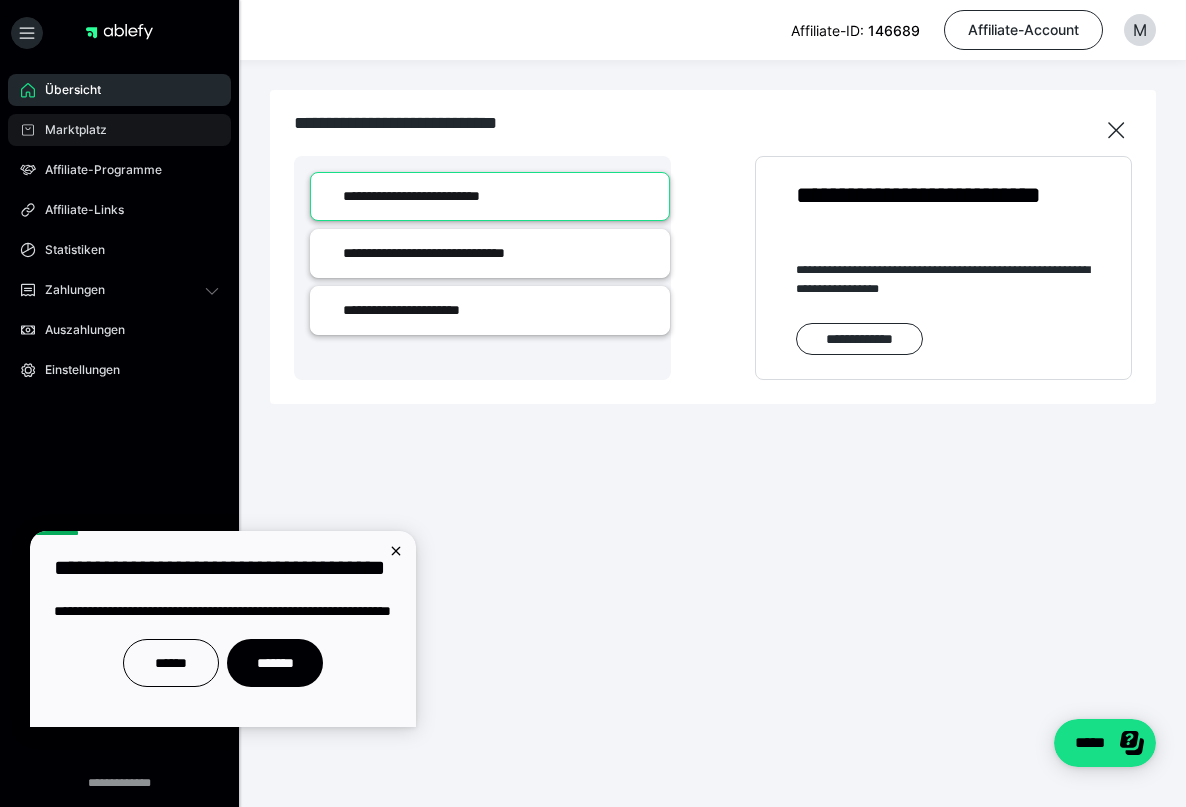 scroll, scrollTop: 0, scrollLeft: 0, axis: both 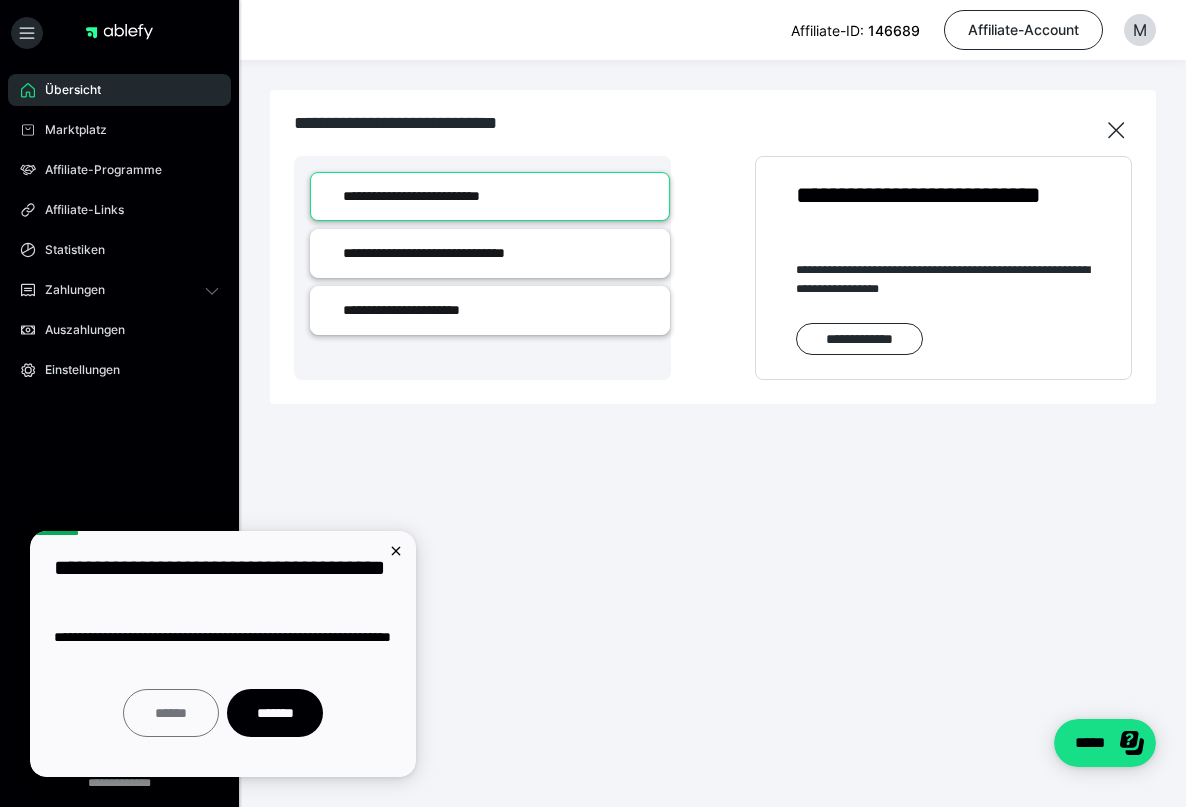 click on "******" at bounding box center [171, 713] 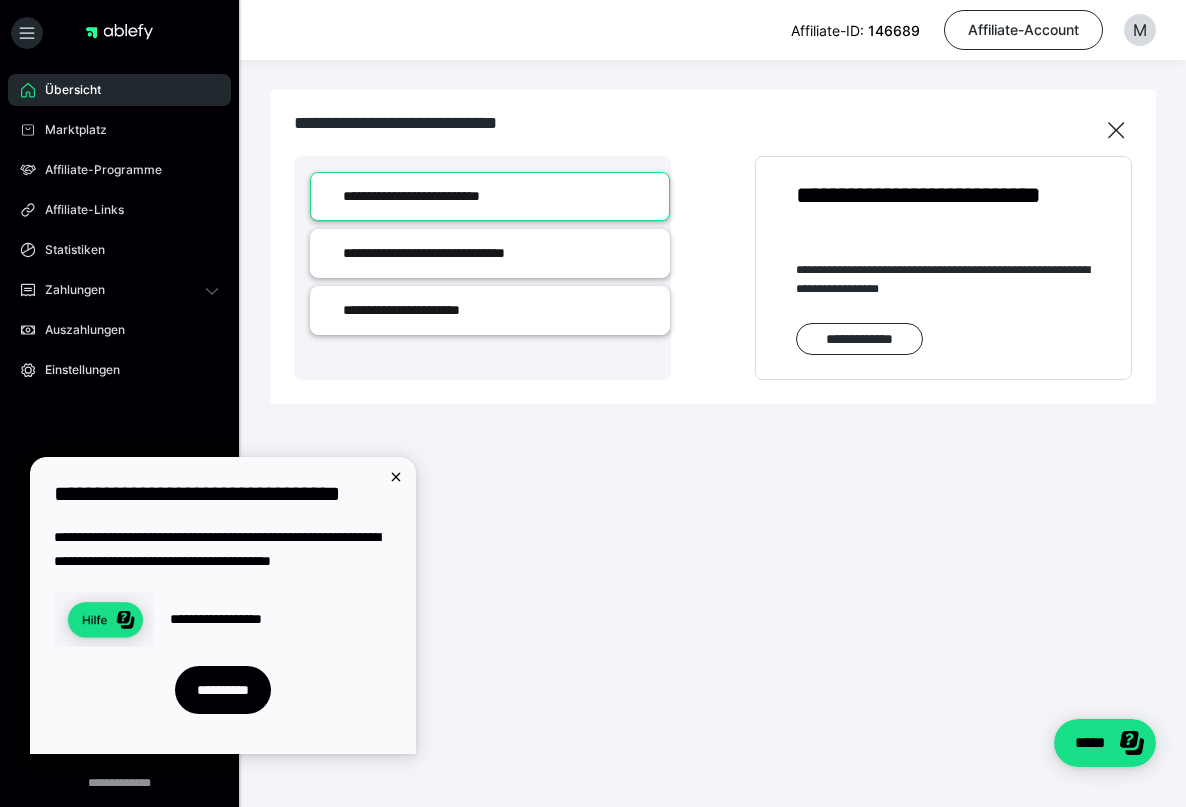 scroll, scrollTop: 0, scrollLeft: 0, axis: both 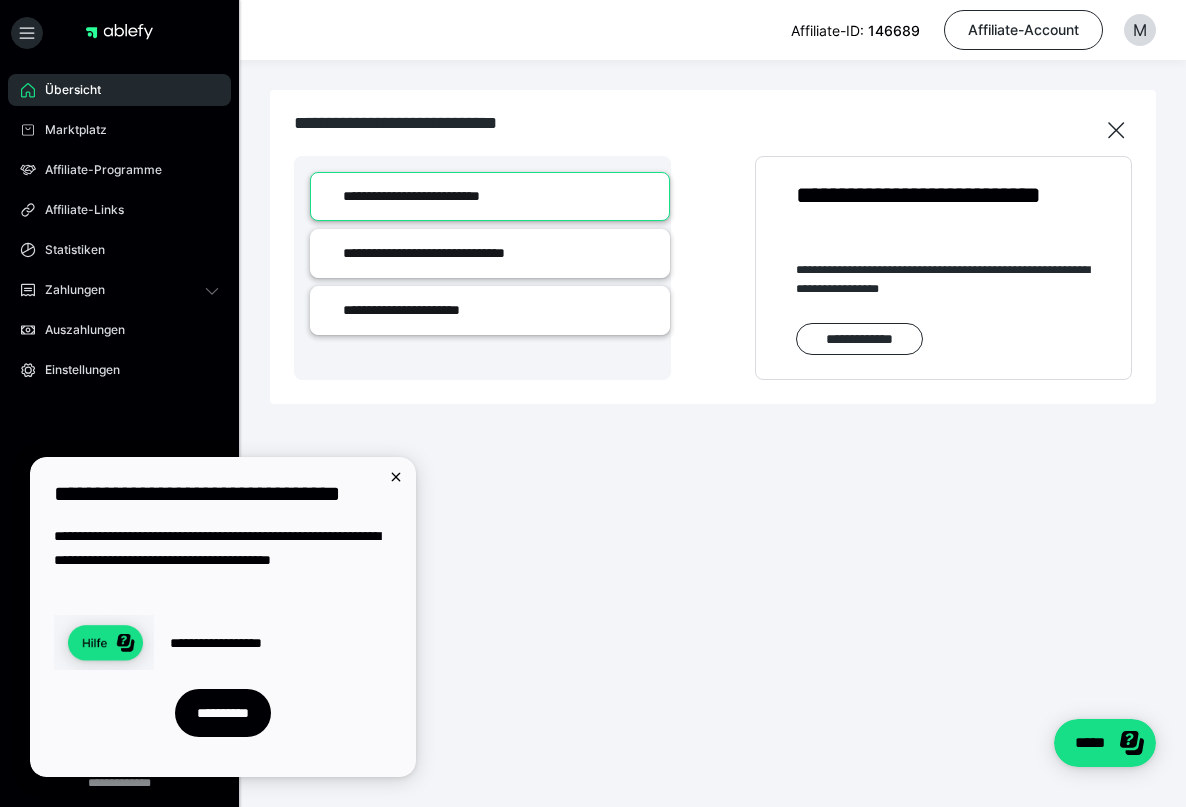 click on "Affiliate-ID: 146689 Affiliate-Account M" at bounding box center (593, 30) 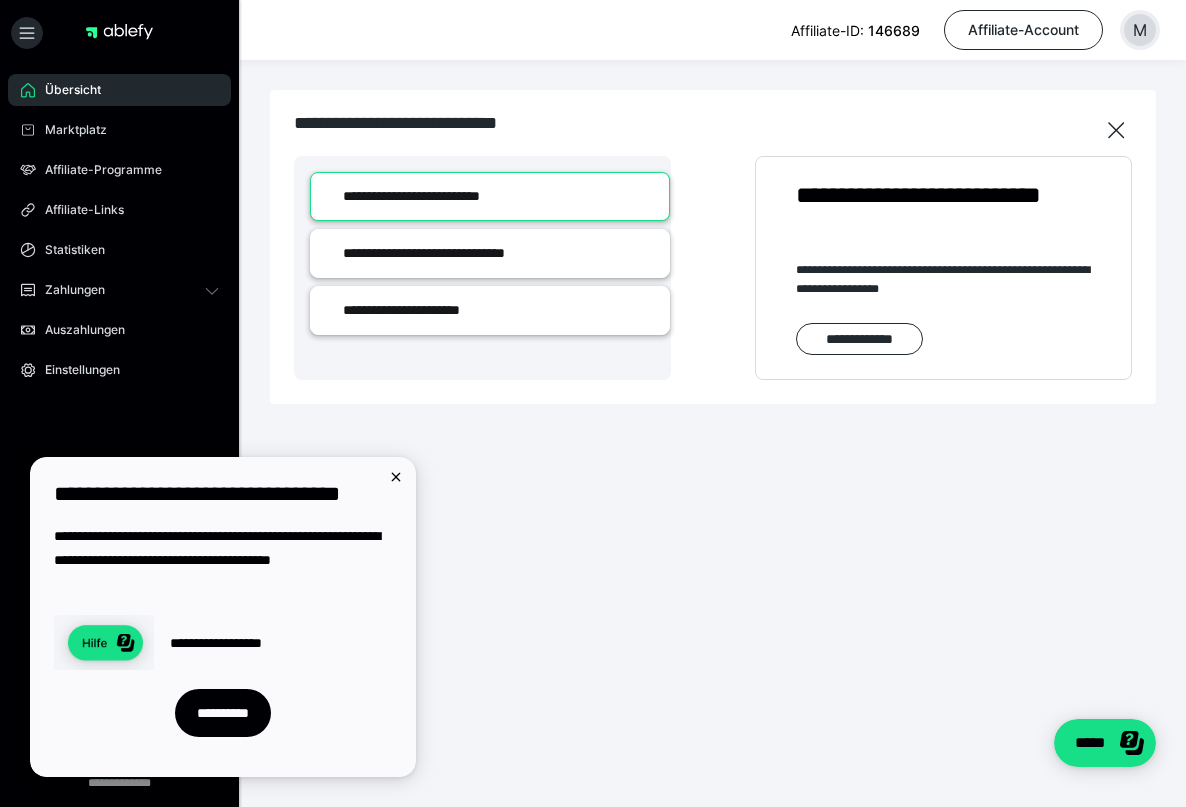 click on "M" at bounding box center [1140, 30] 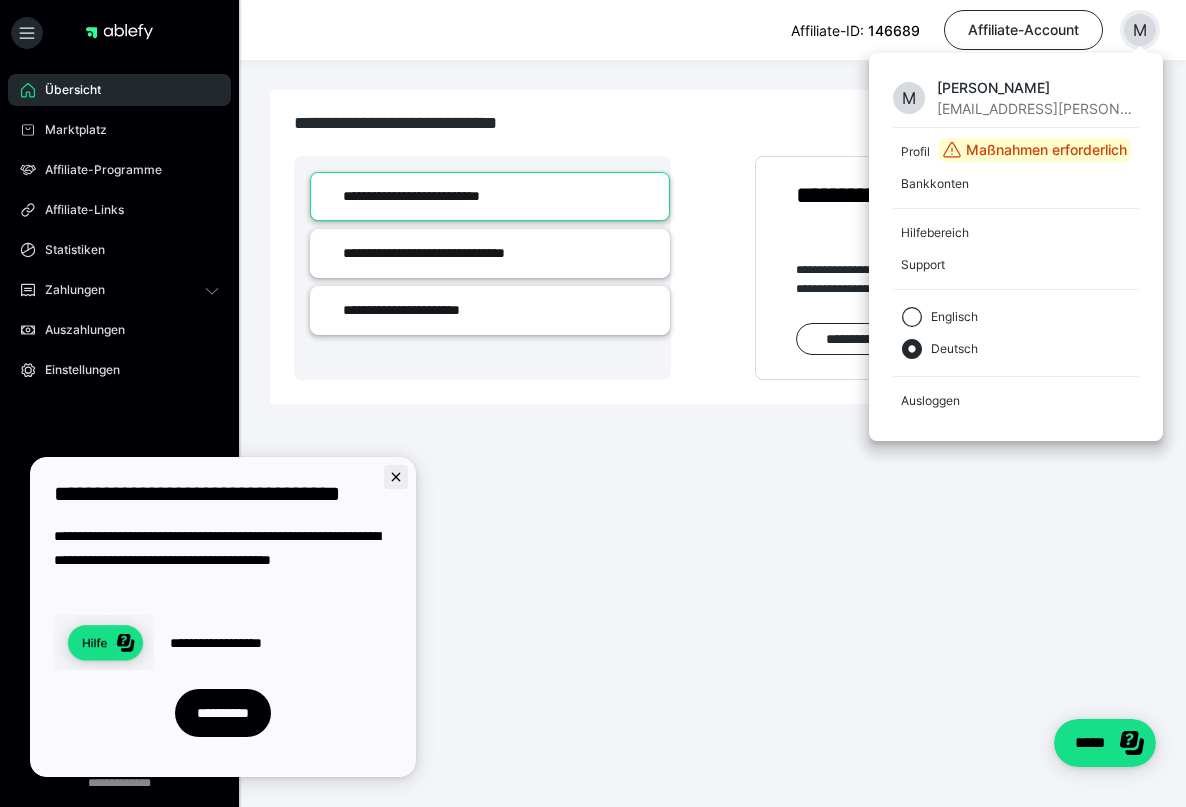 click 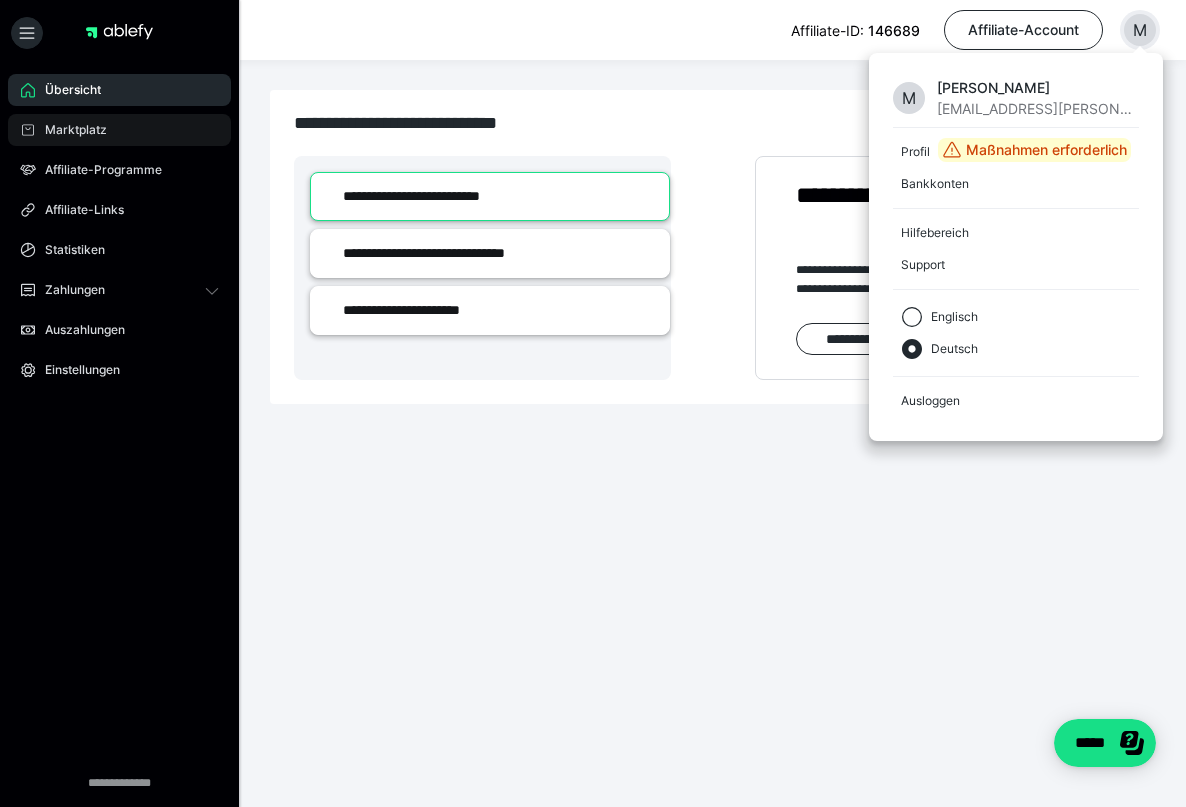 click on "Marktplatz" at bounding box center [119, 130] 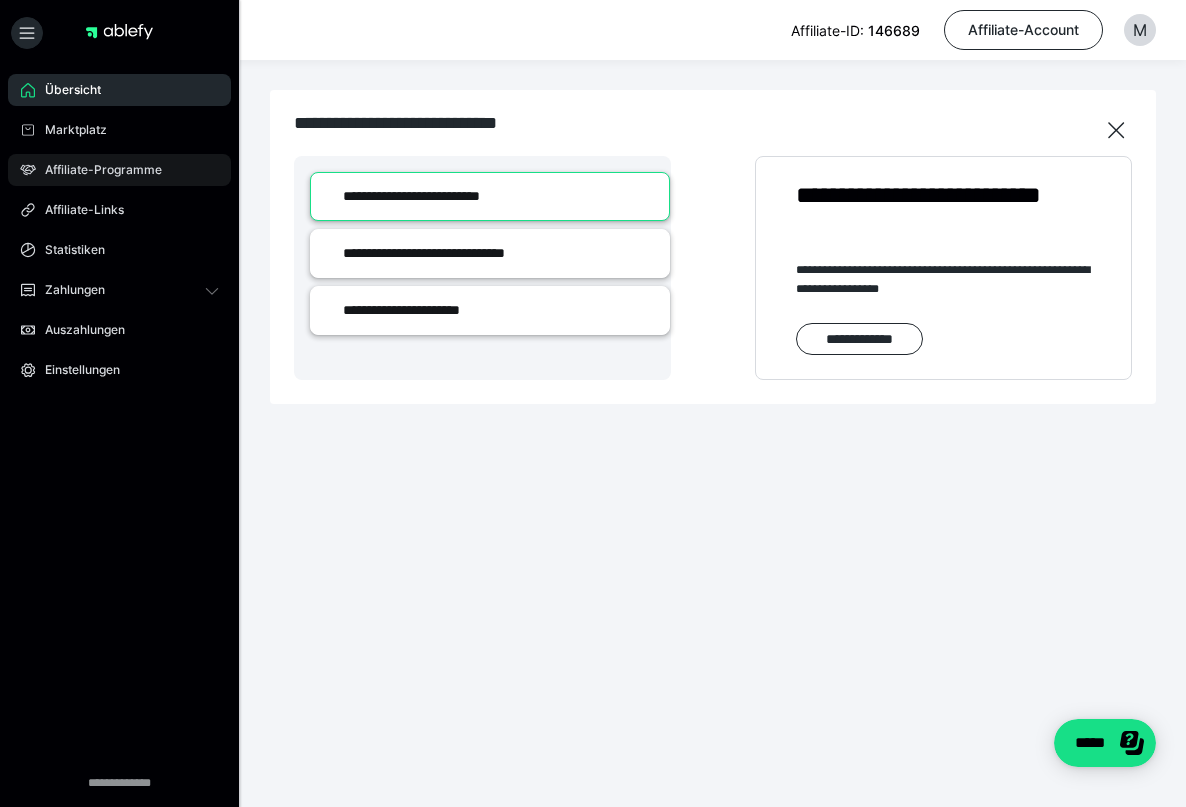 click on "Affiliate-Programme" at bounding box center [96, 170] 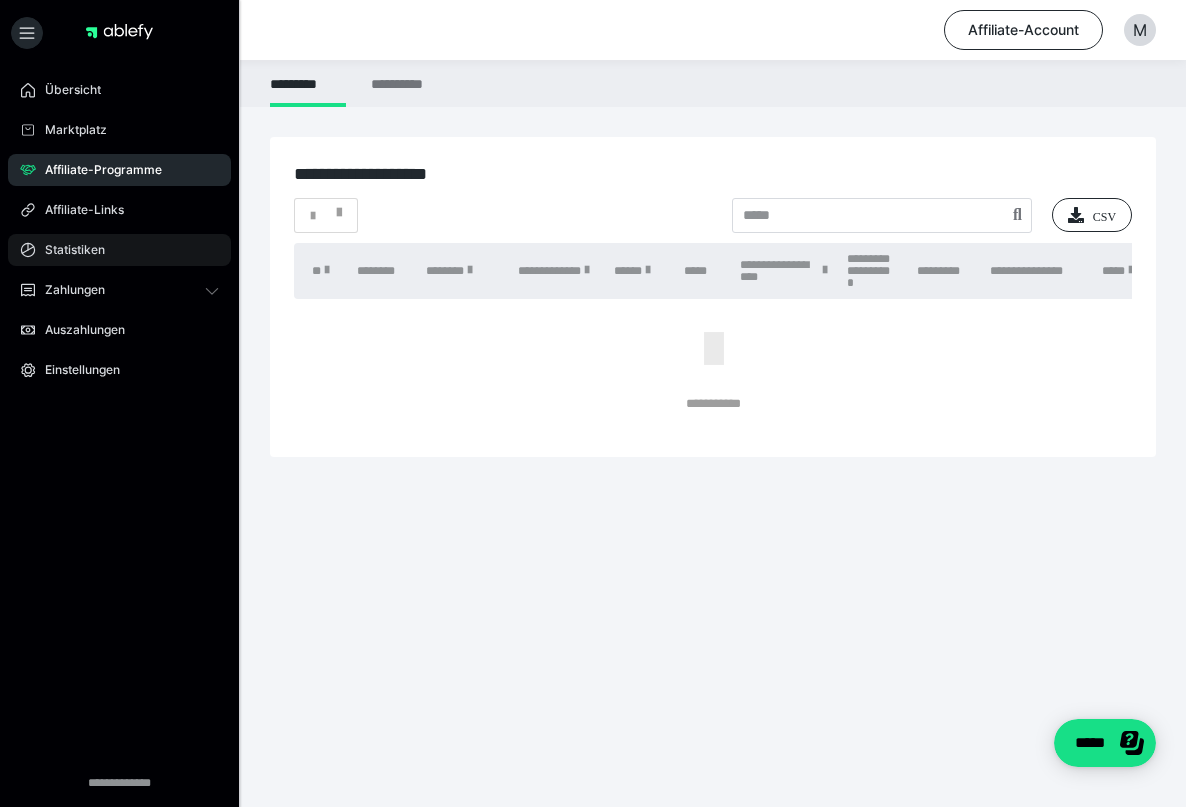 click on "Statistiken" at bounding box center [68, 250] 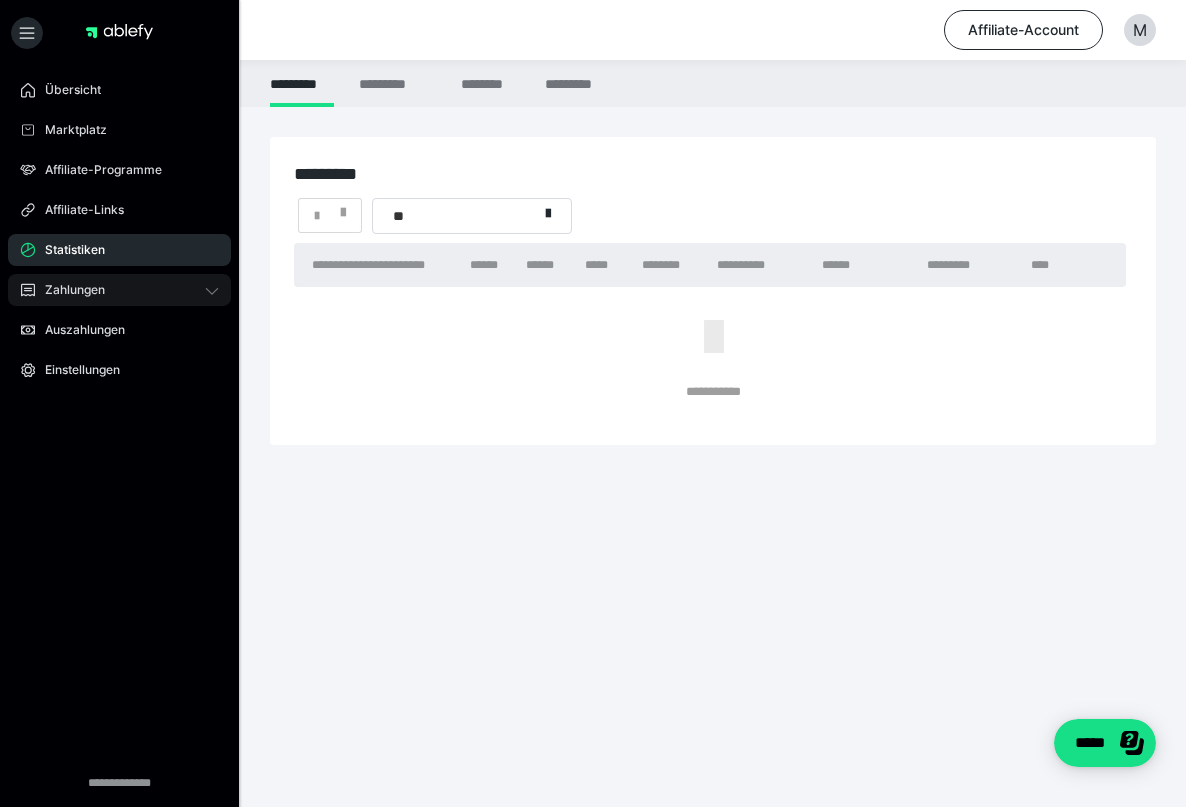 click on "Zahlungen" at bounding box center [119, 290] 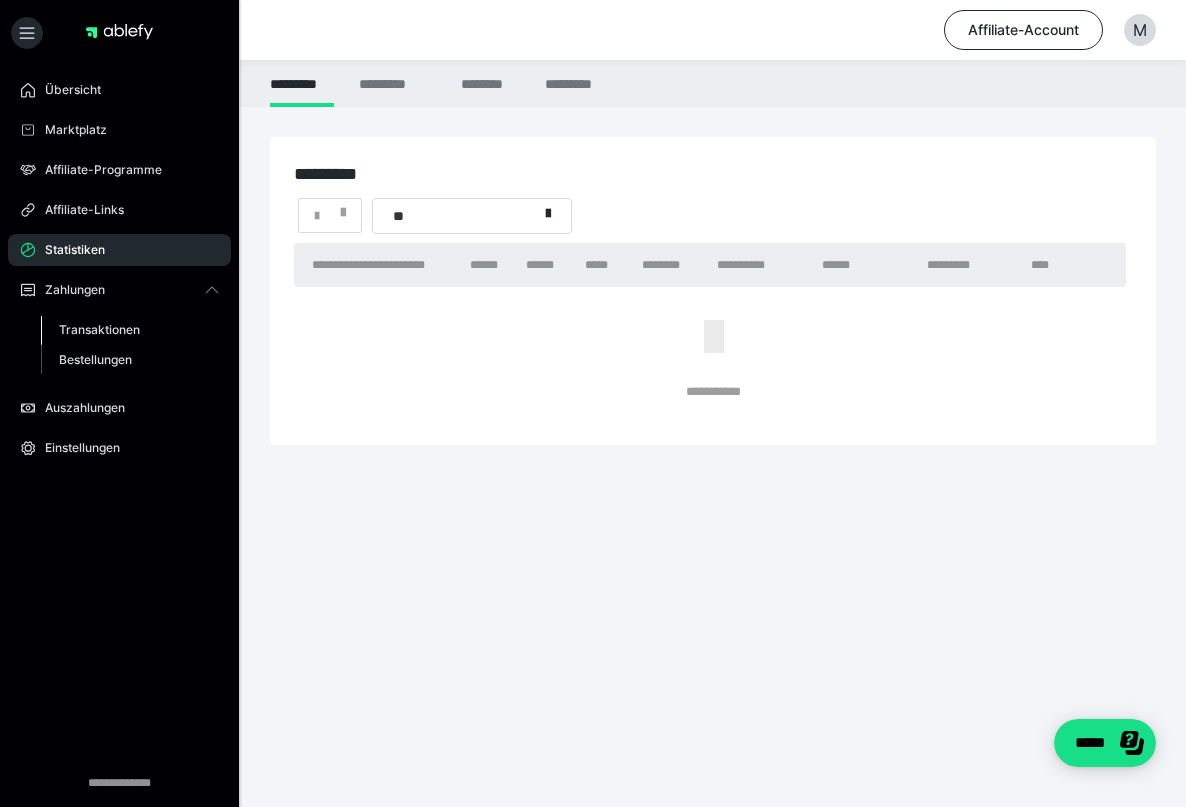 click on "Transaktionen" at bounding box center (99, 329) 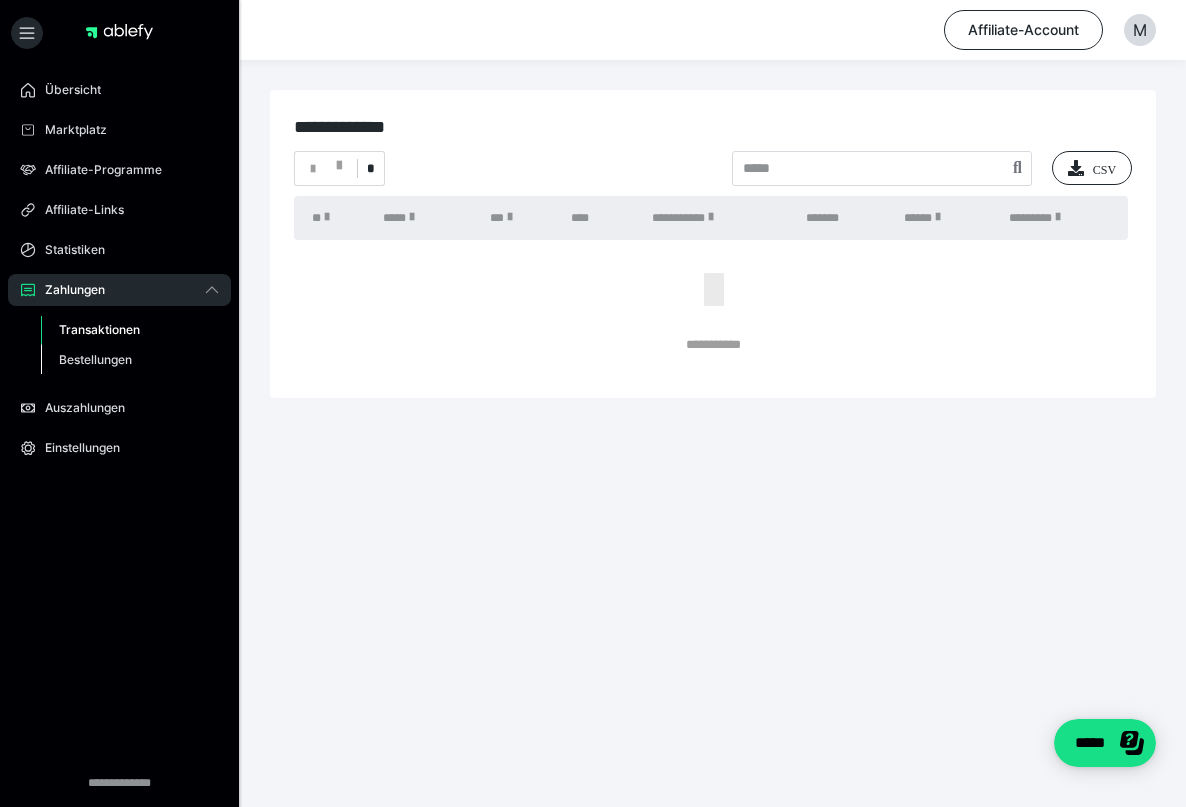 click on "Bestellungen" at bounding box center [95, 359] 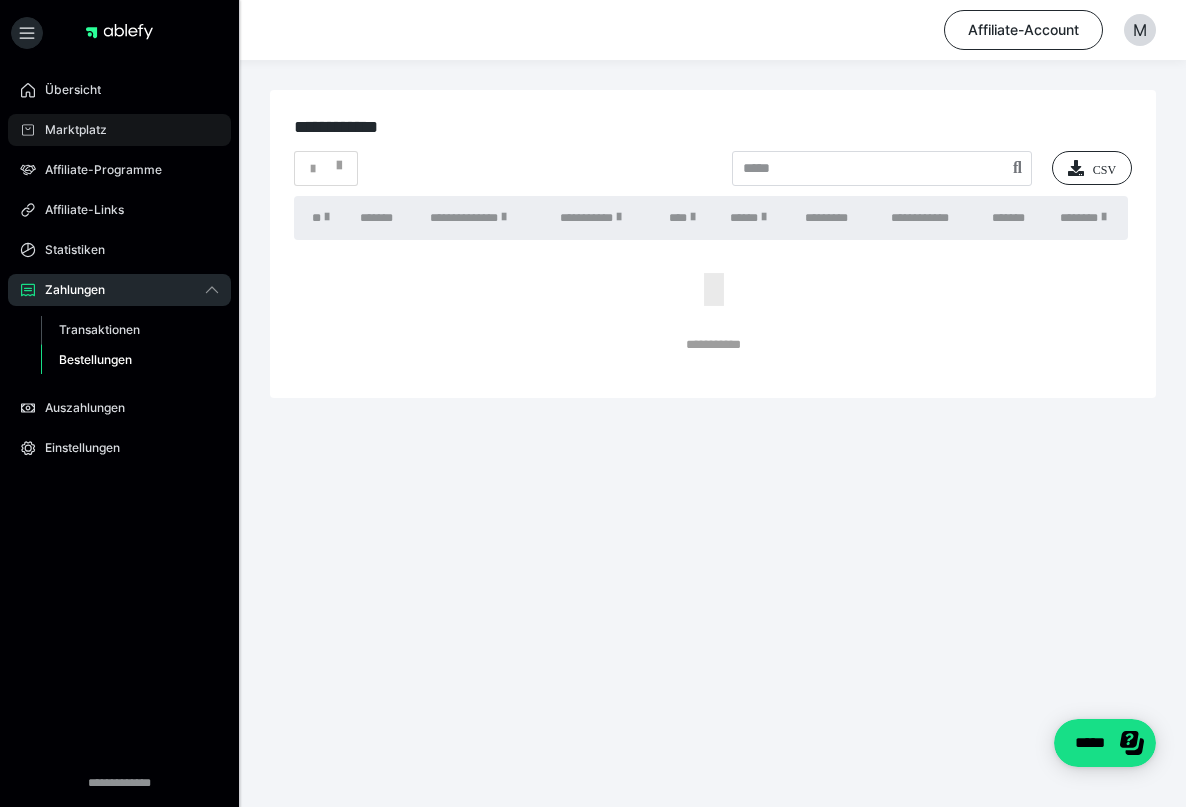 scroll, scrollTop: 0, scrollLeft: 0, axis: both 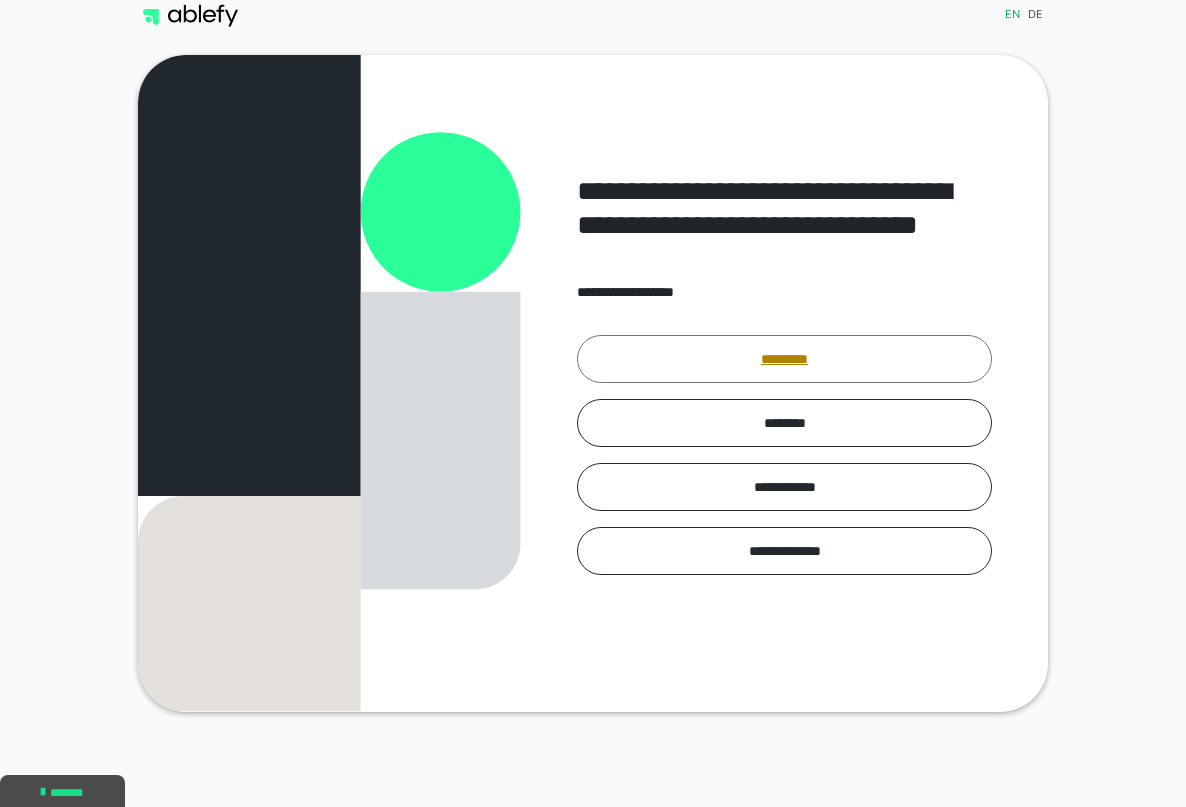 click on "*********" at bounding box center [784, 359] 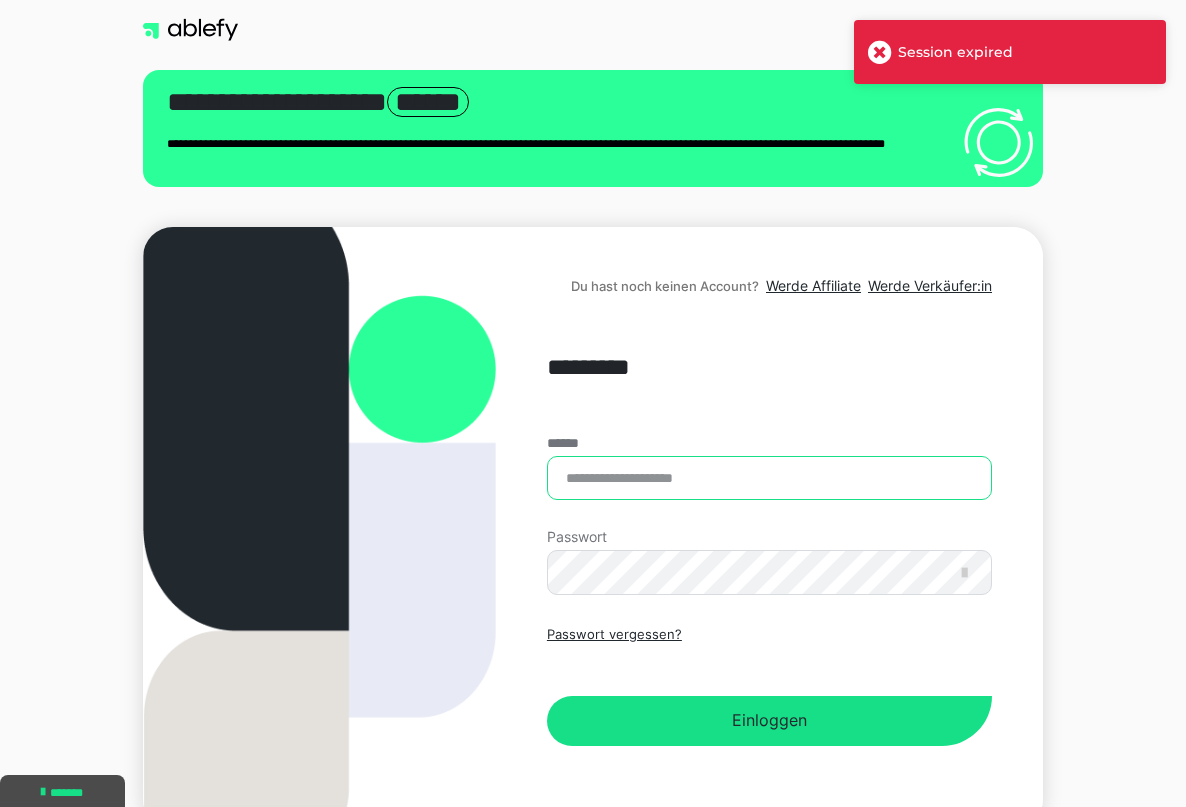 scroll, scrollTop: 0, scrollLeft: 0, axis: both 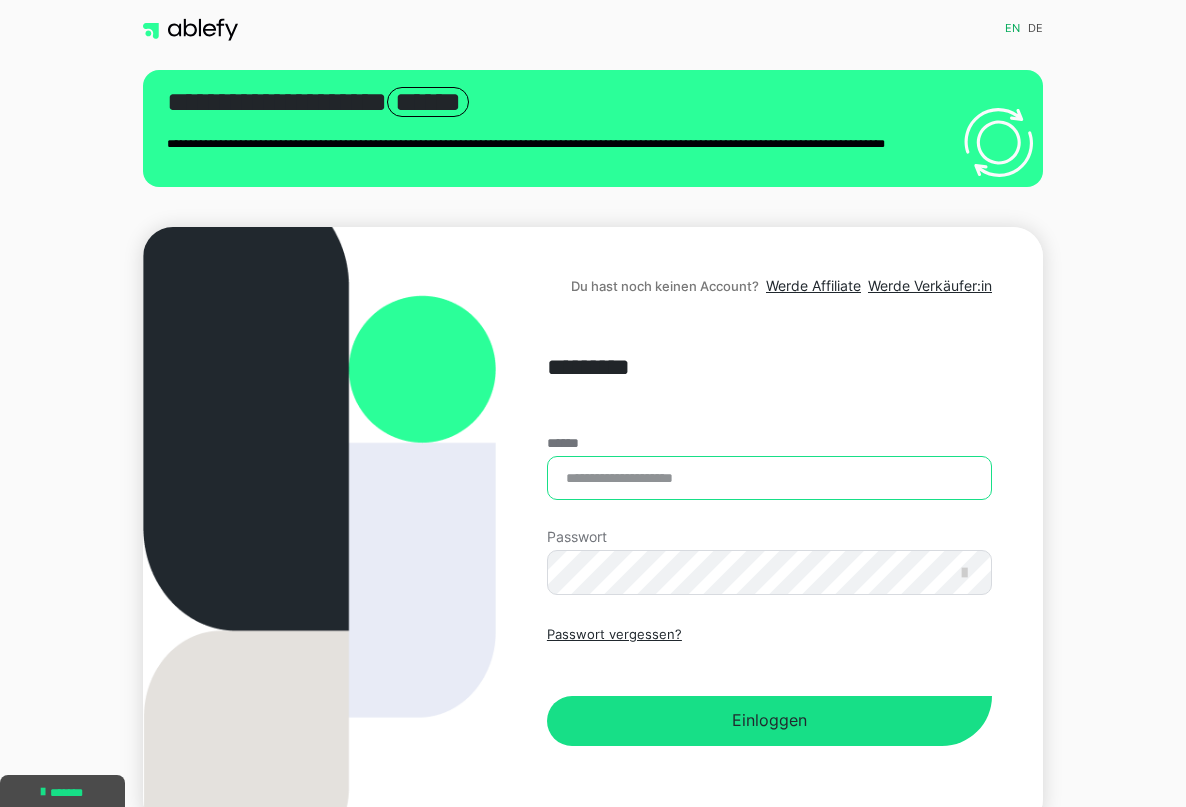 click on "******" at bounding box center [769, 478] 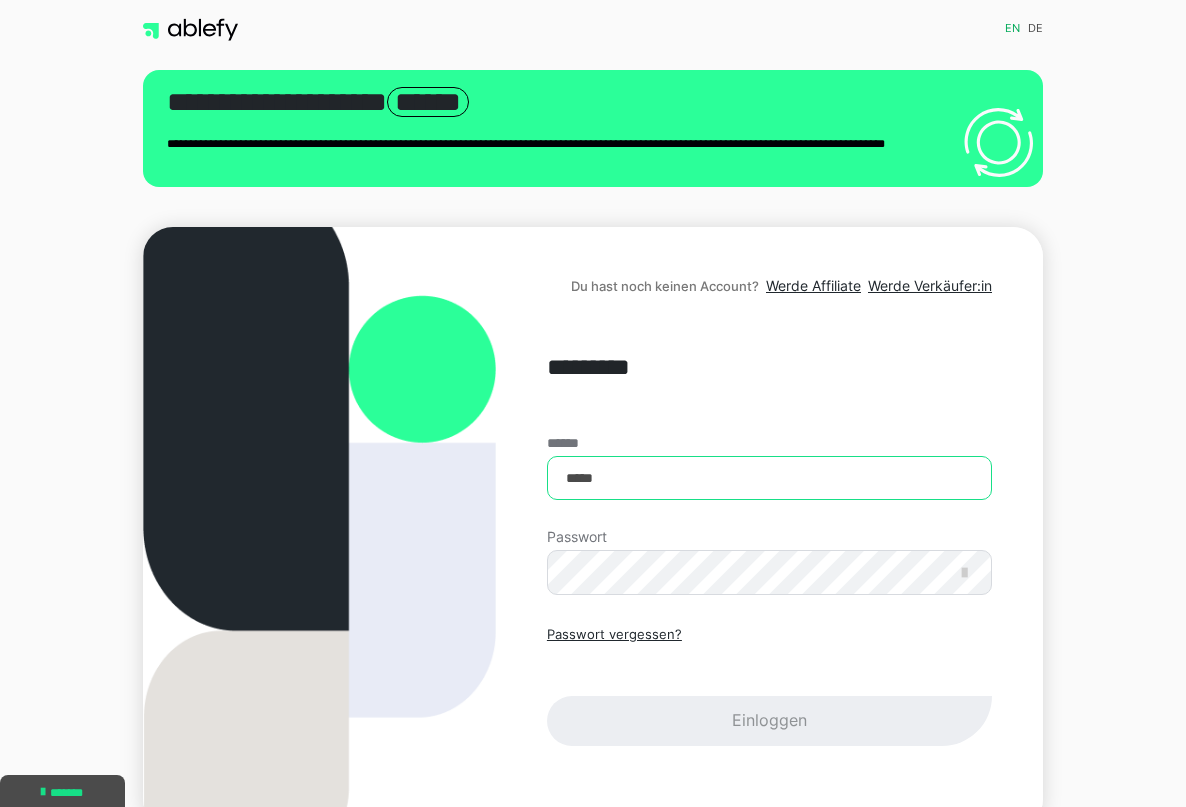 type on "******" 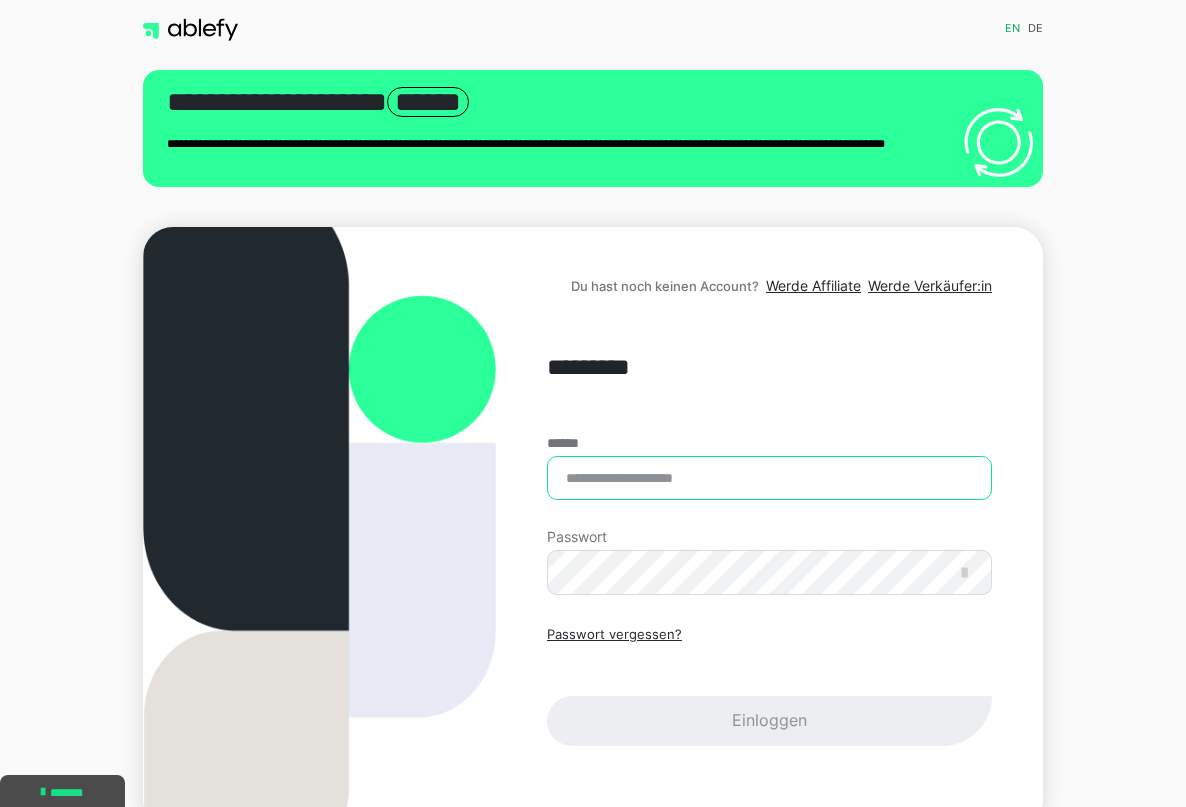 type on "**********" 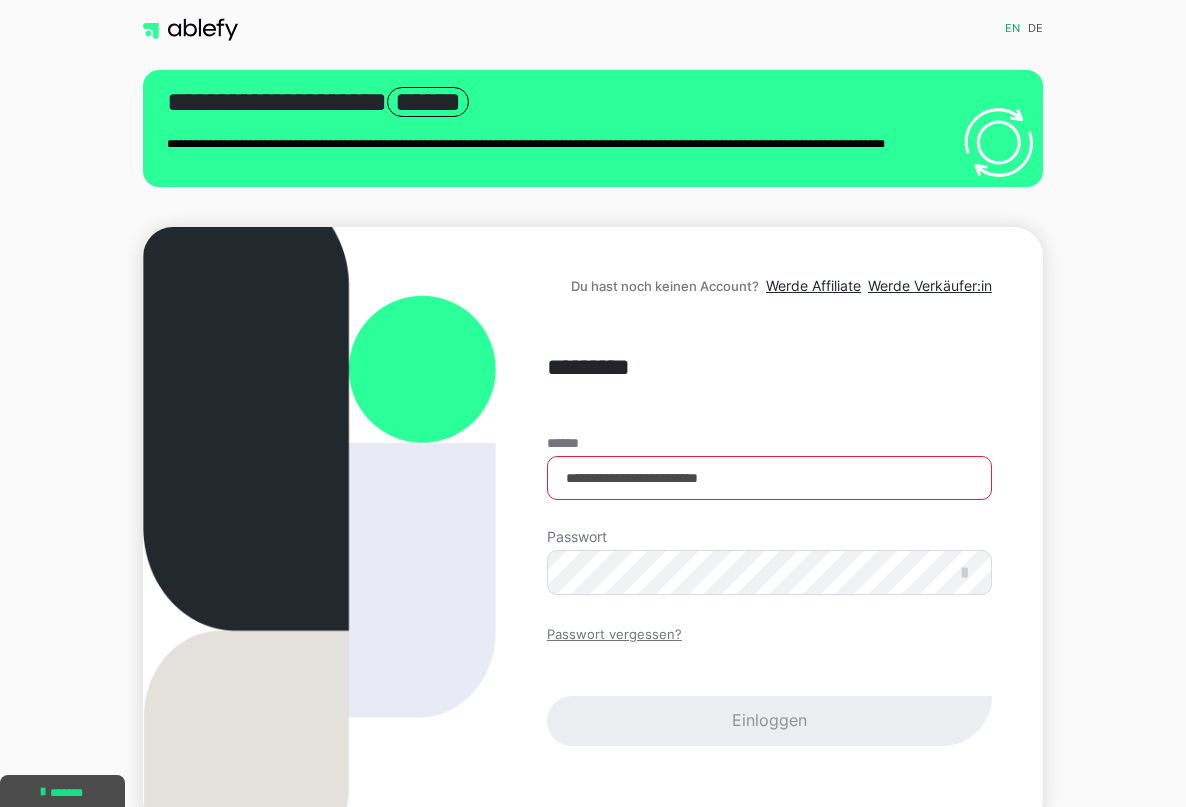 click on "Passwort vergessen?" at bounding box center [614, 635] 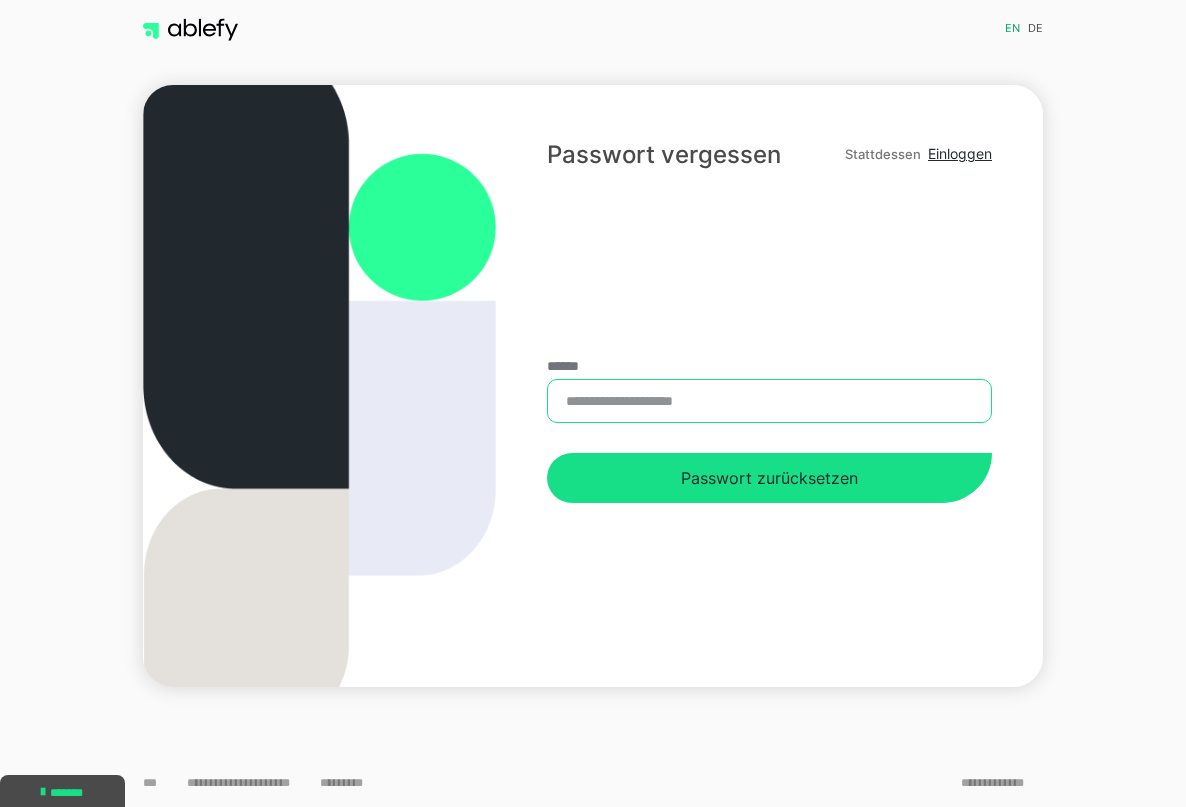 click on "******" at bounding box center [769, 401] 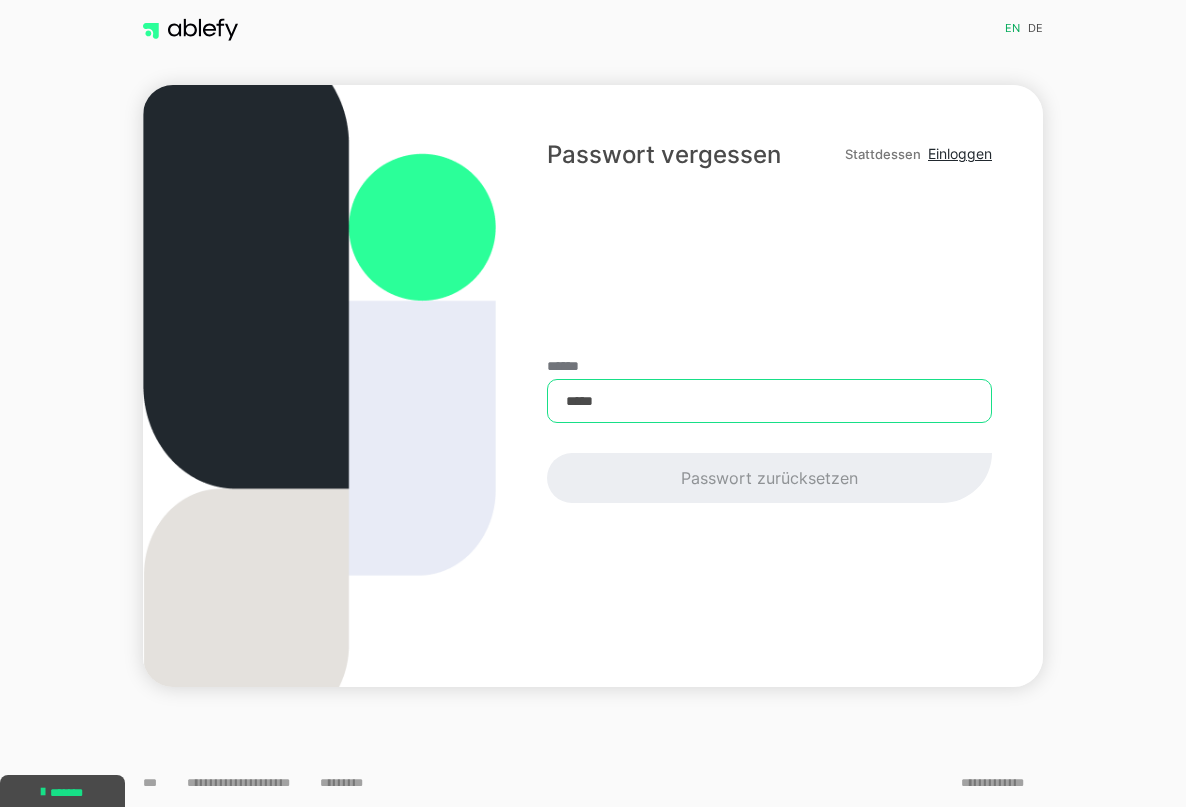 type on "******" 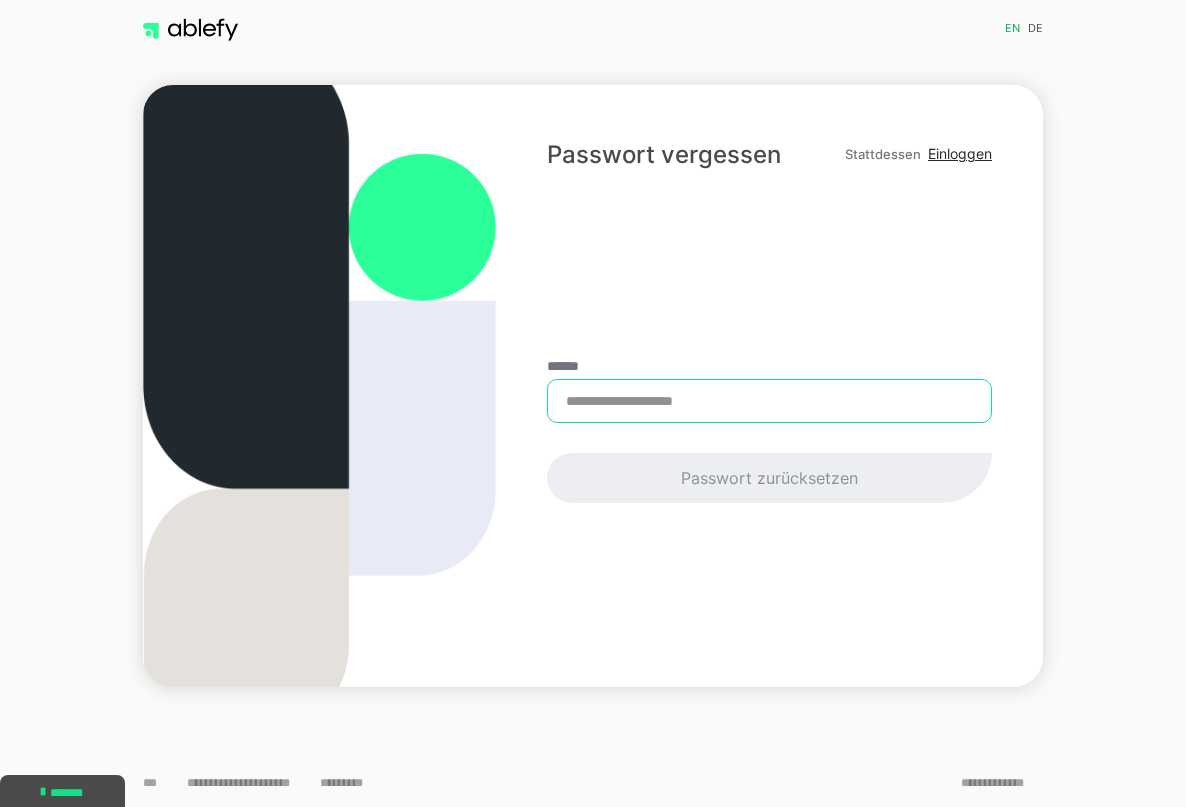 type on "**********" 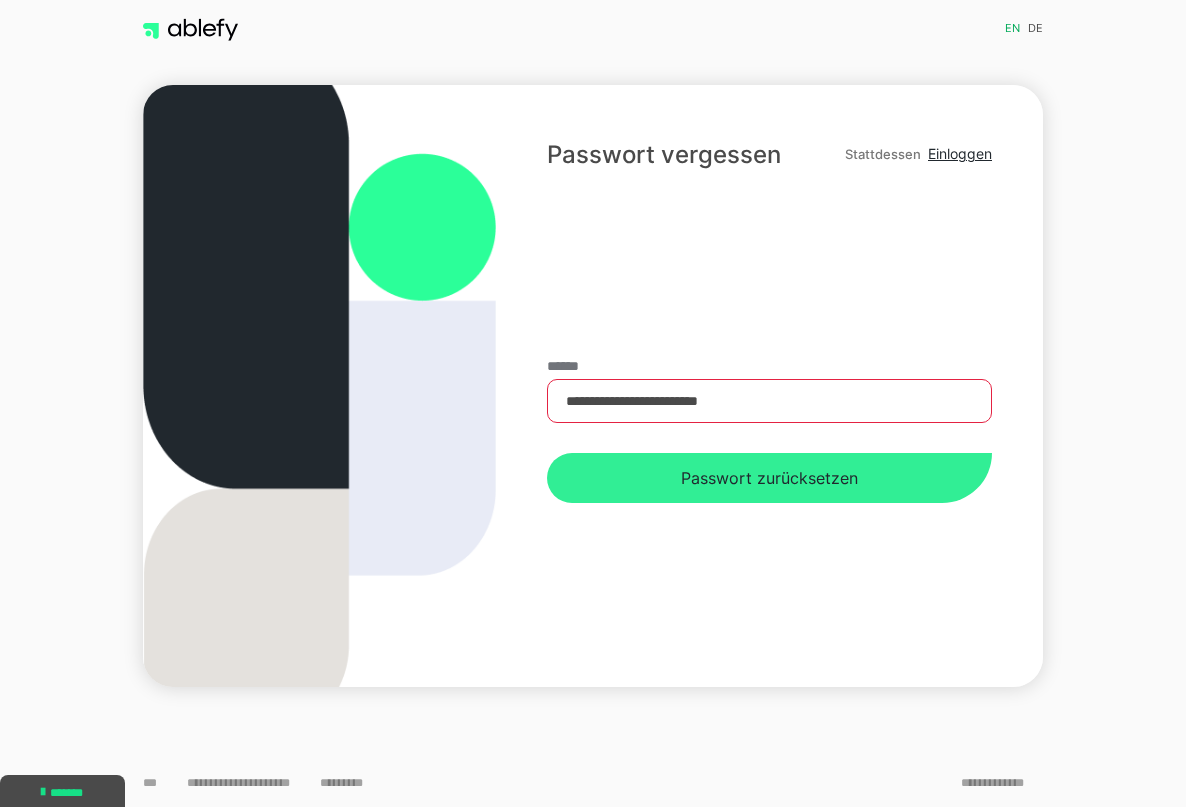 click on "Passwort zurücksetzen" at bounding box center [769, 478] 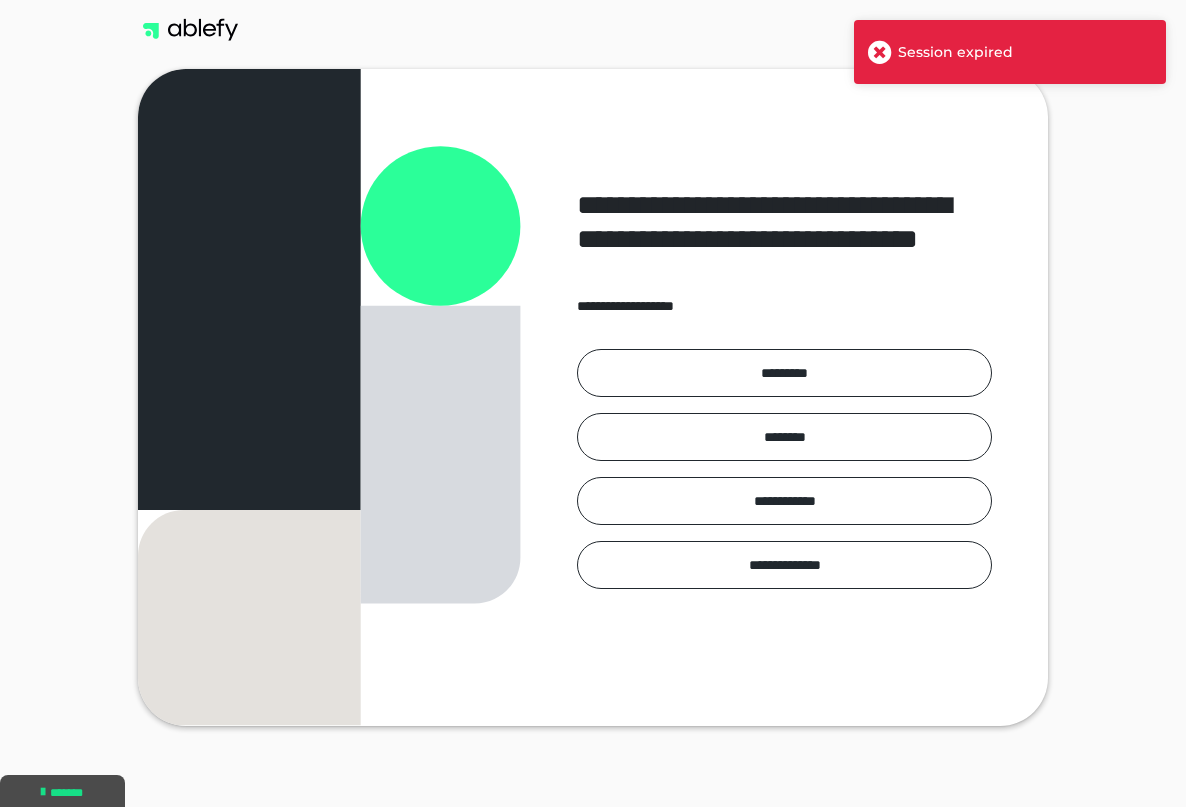 scroll, scrollTop: 0, scrollLeft: 0, axis: both 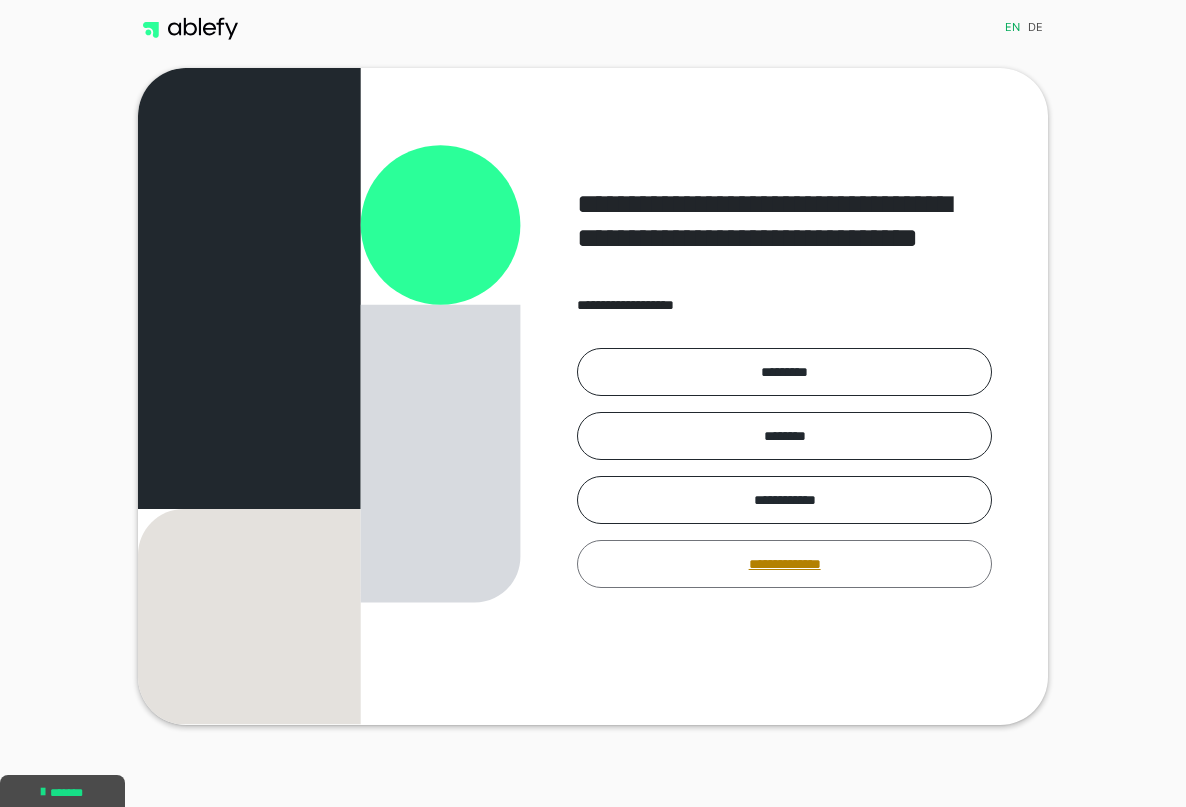click on "**********" at bounding box center (784, 564) 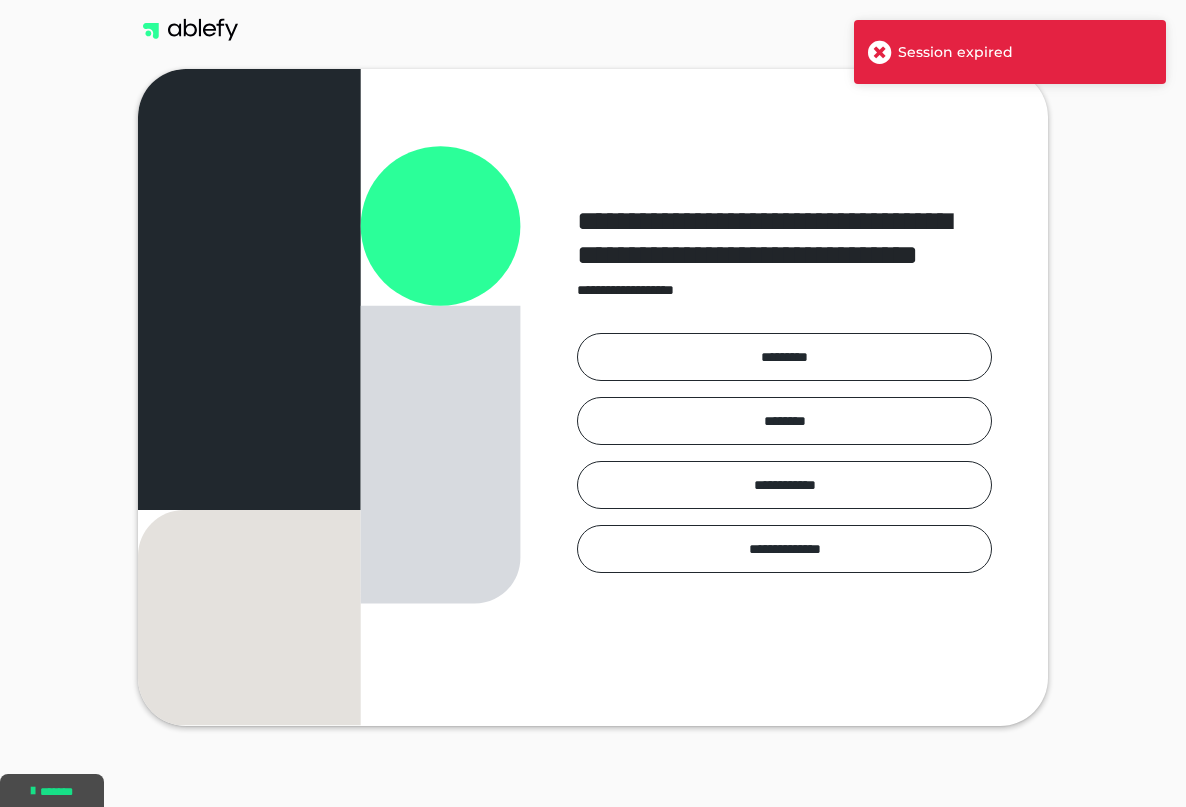 scroll, scrollTop: 0, scrollLeft: 0, axis: both 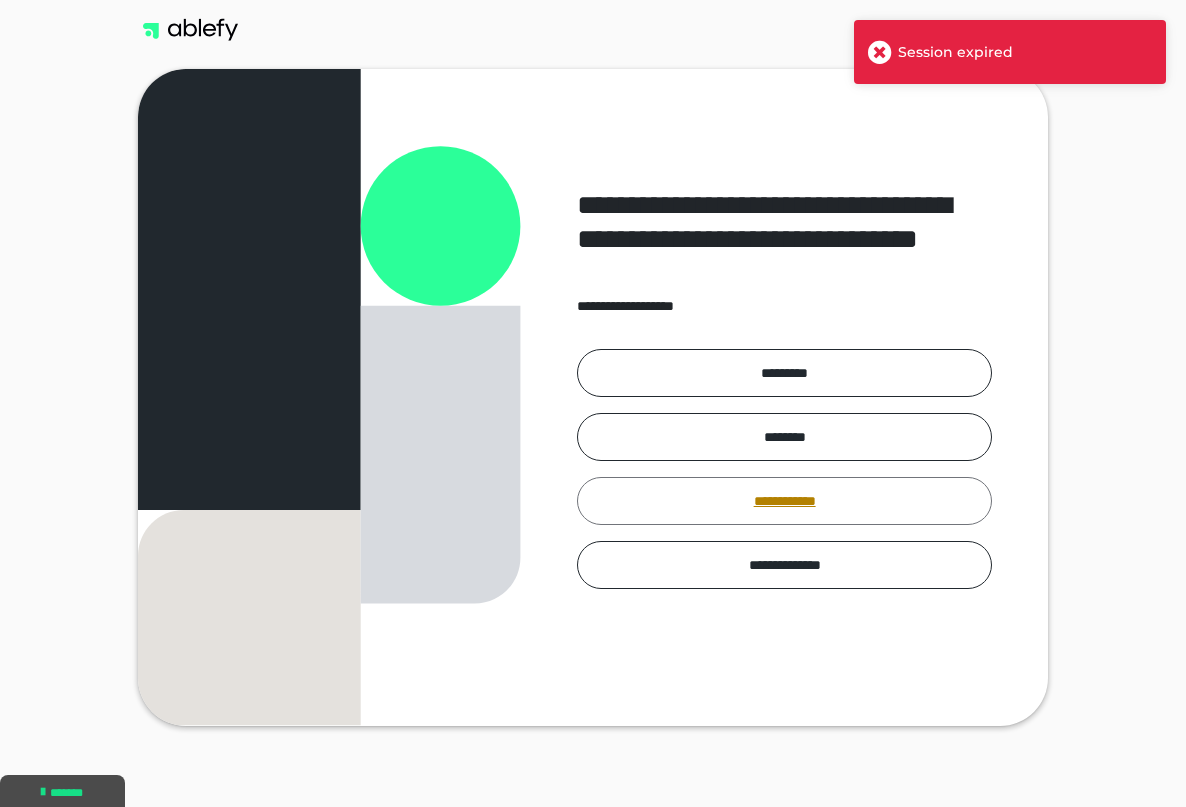 click on "**********" at bounding box center (784, 501) 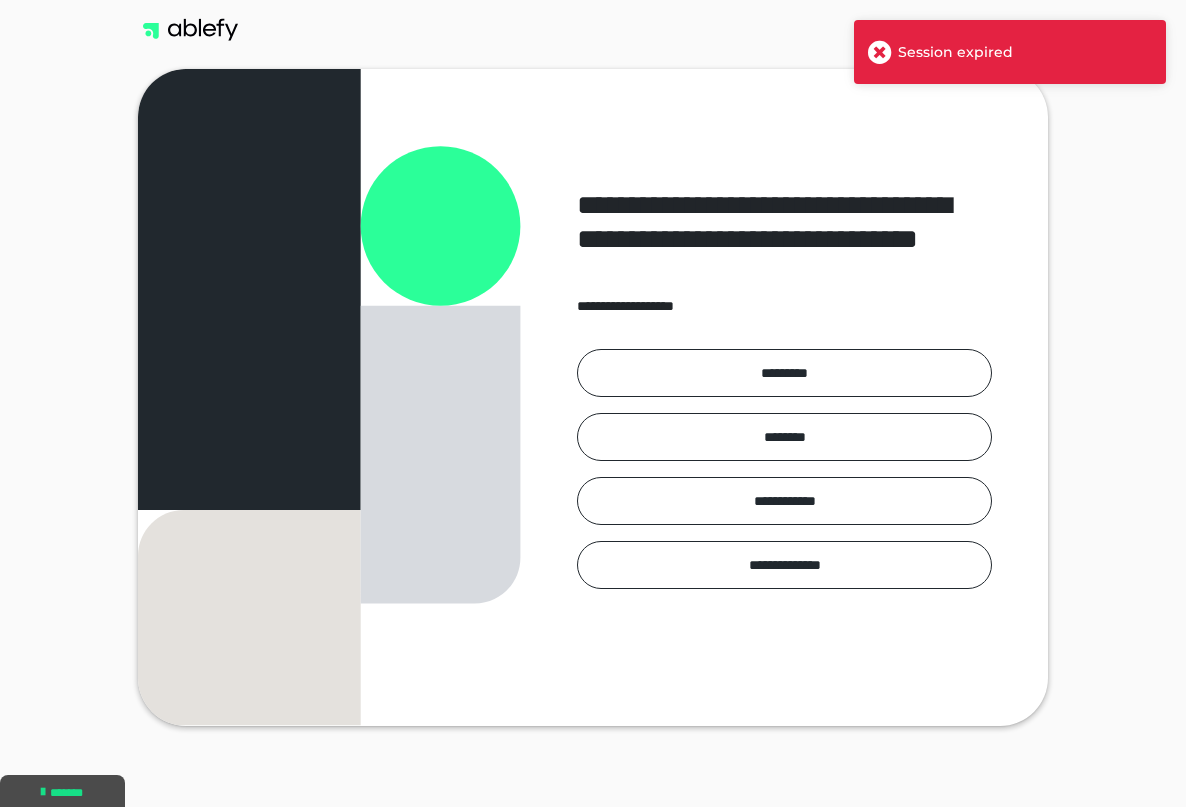 scroll, scrollTop: 0, scrollLeft: 0, axis: both 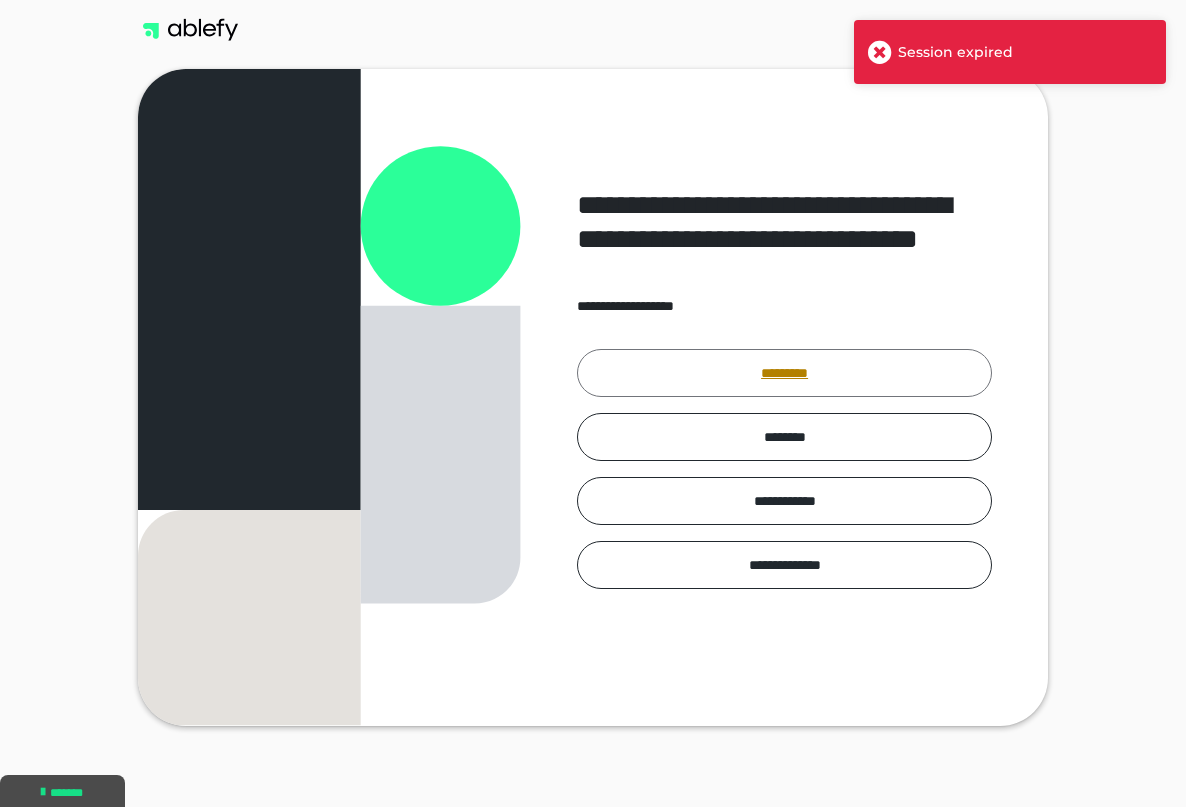click on "*********" at bounding box center (784, 373) 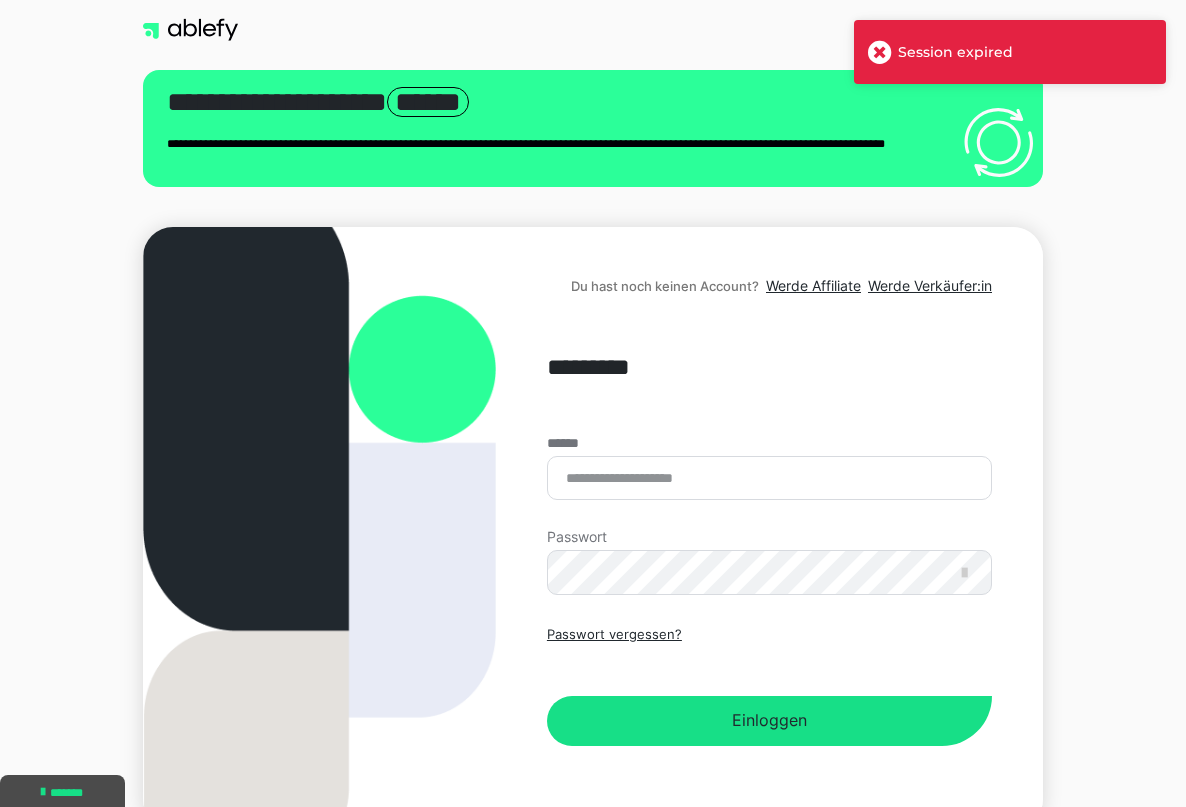 scroll, scrollTop: 0, scrollLeft: 0, axis: both 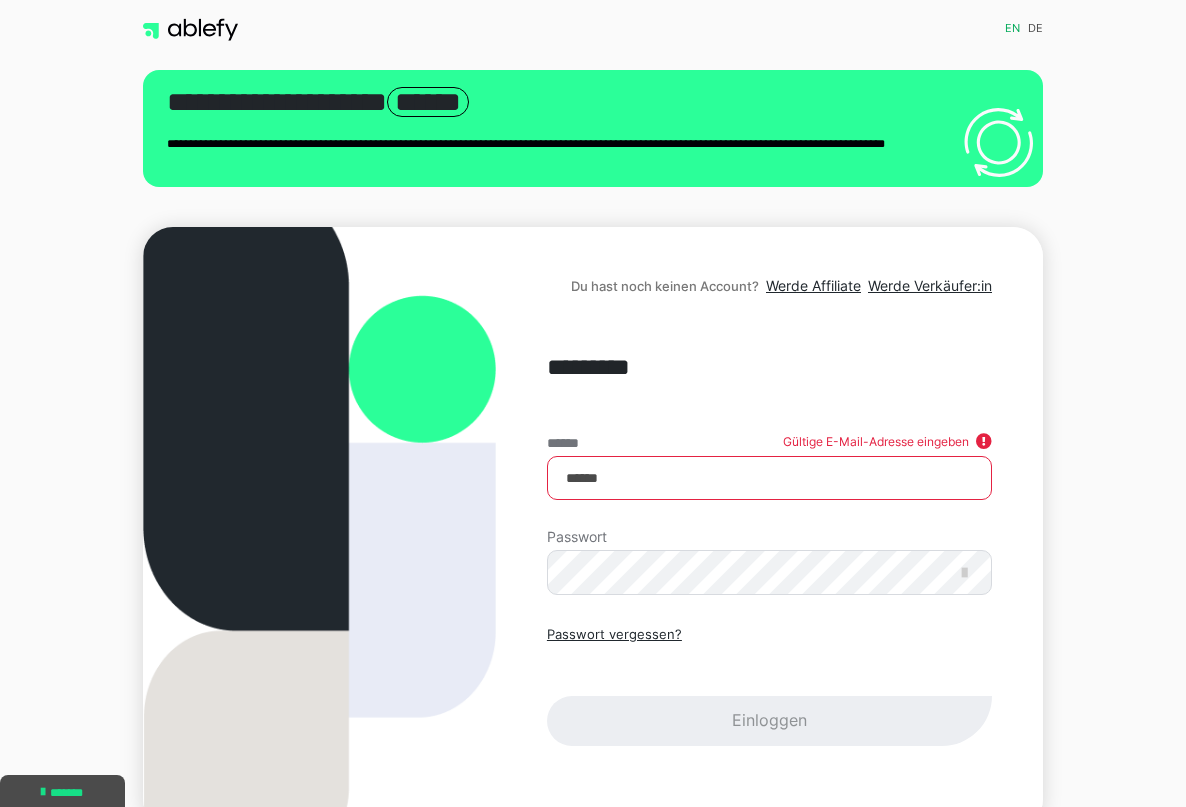 click on "******" at bounding box center [769, 478] 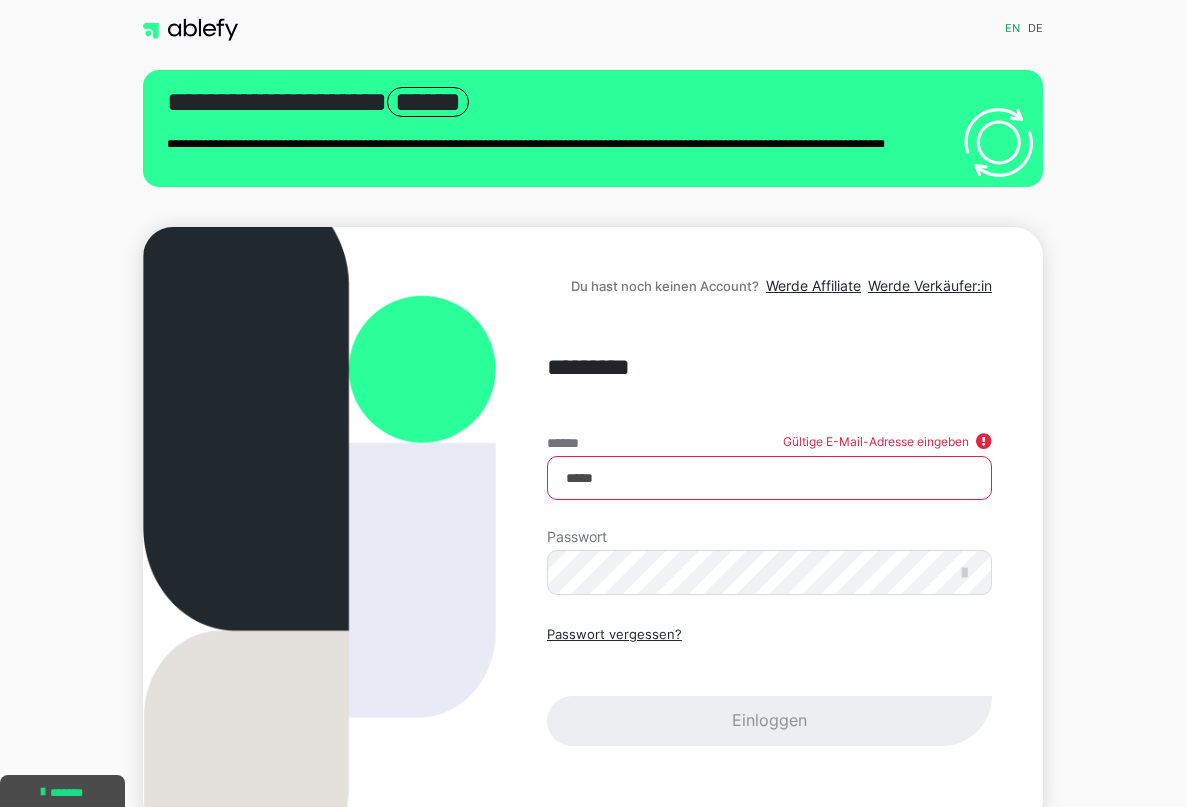 type on "******" 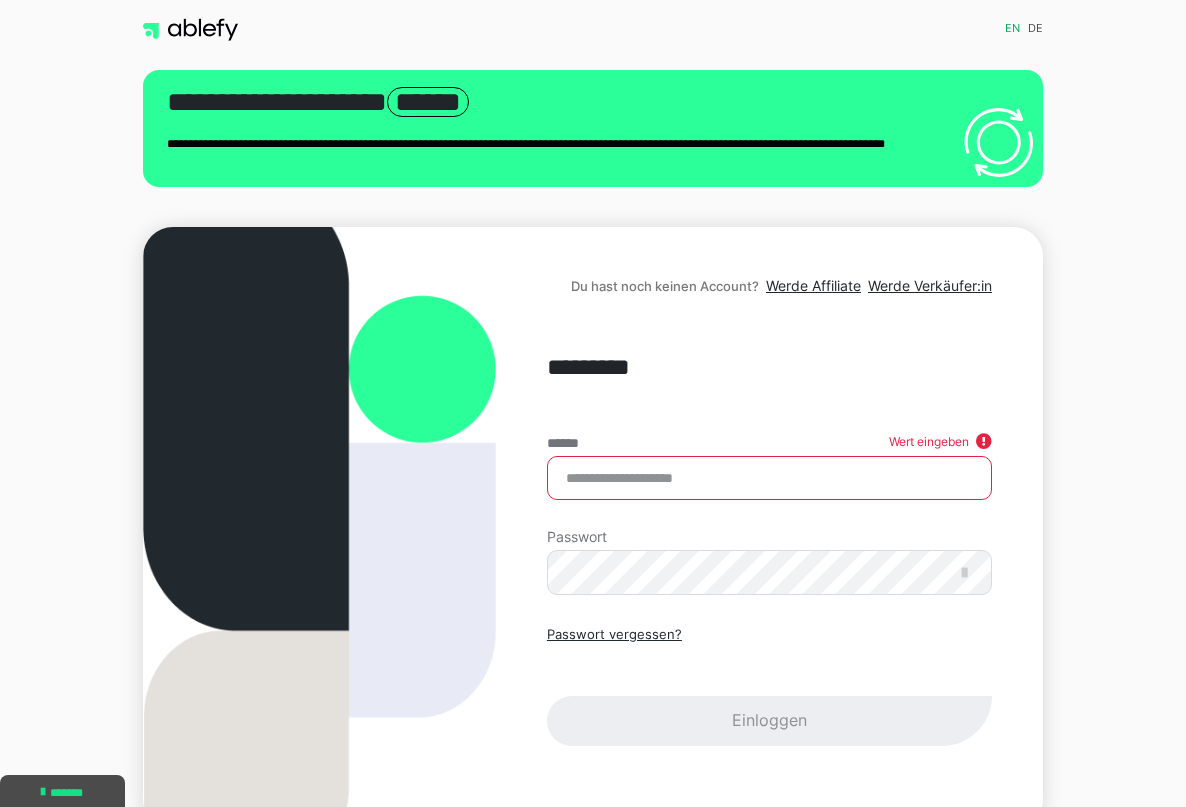 type on "**********" 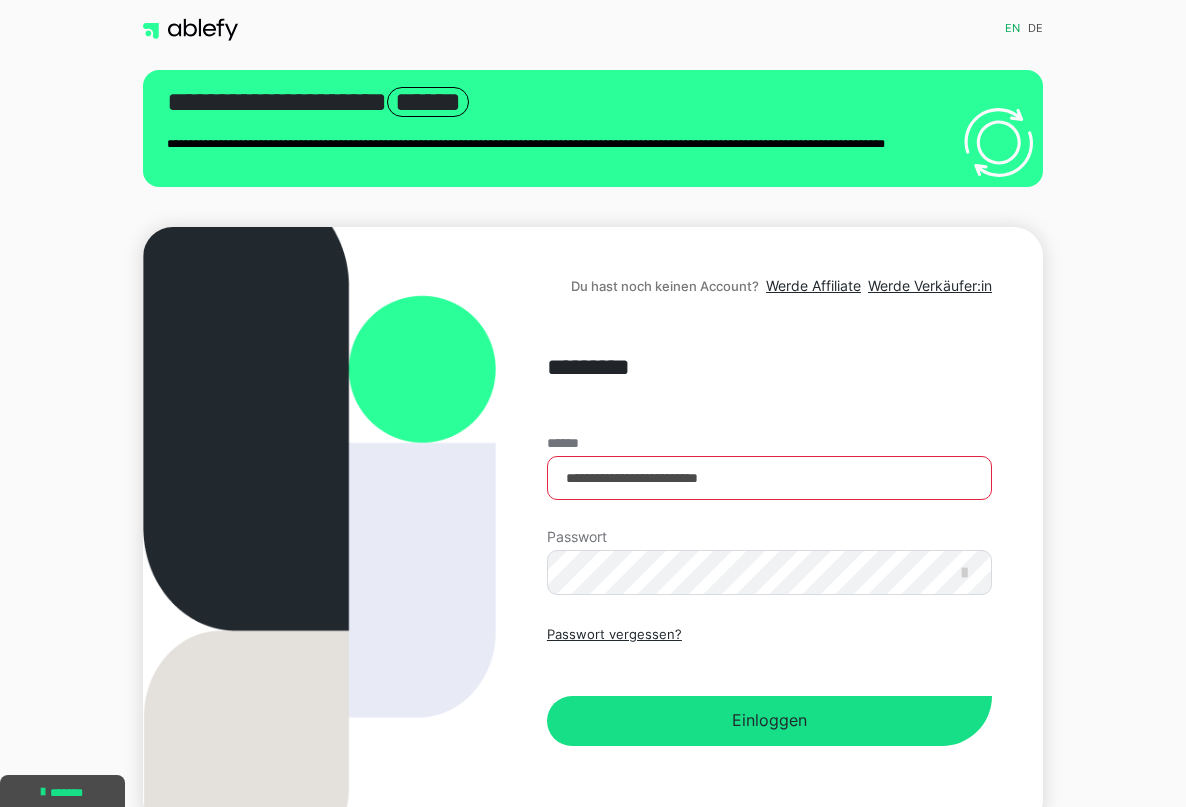 scroll, scrollTop: 0, scrollLeft: 0, axis: both 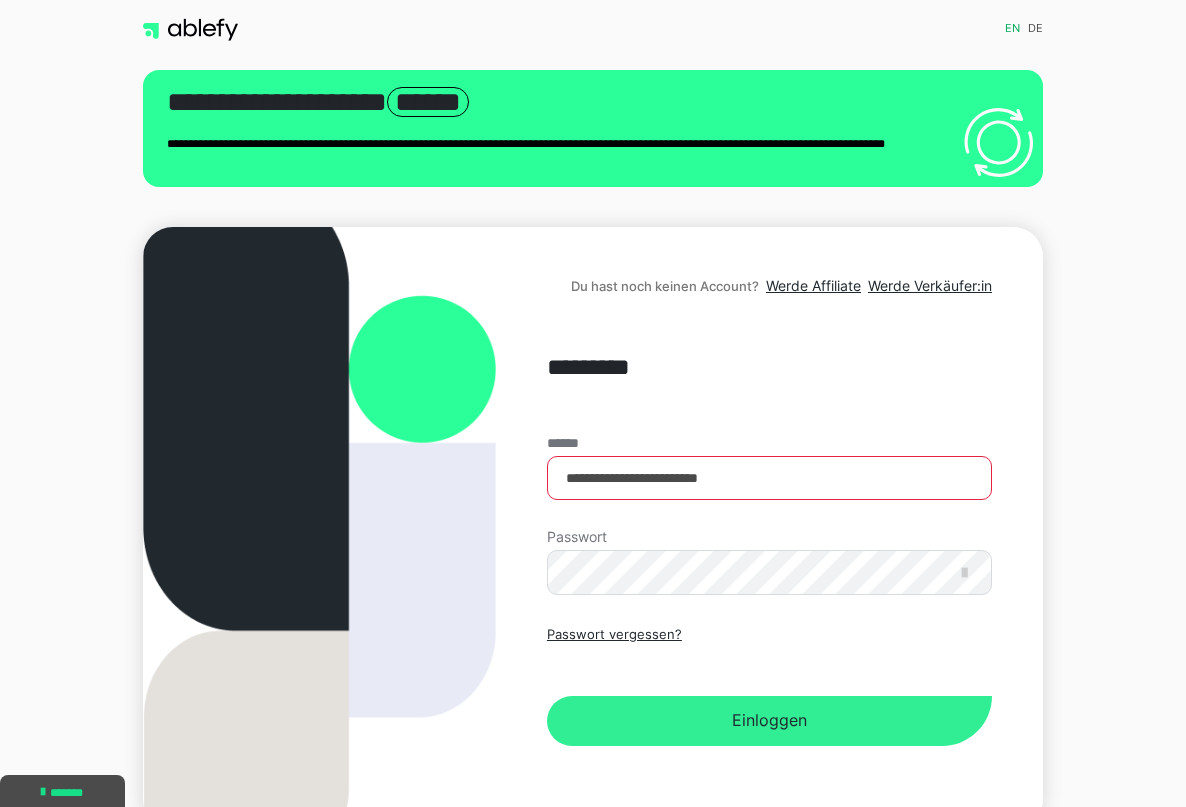 click on "Einloggen" at bounding box center (769, 721) 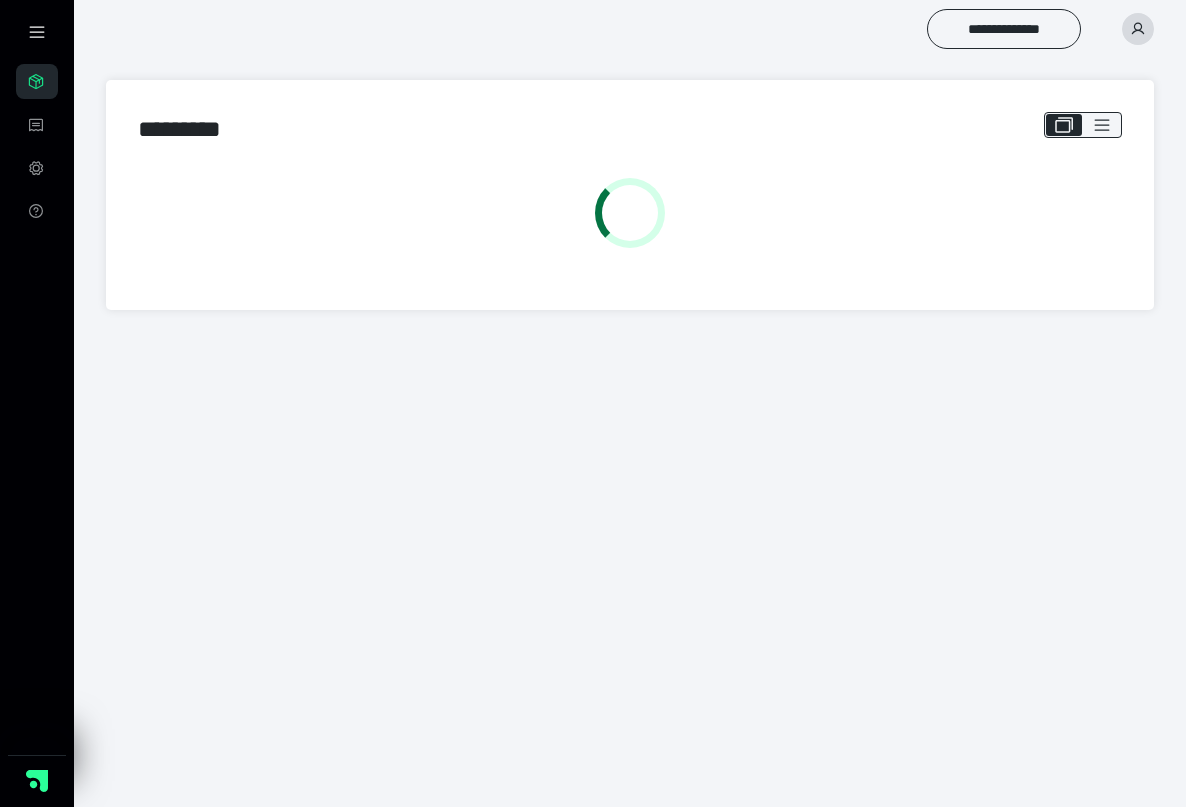 scroll, scrollTop: 0, scrollLeft: 0, axis: both 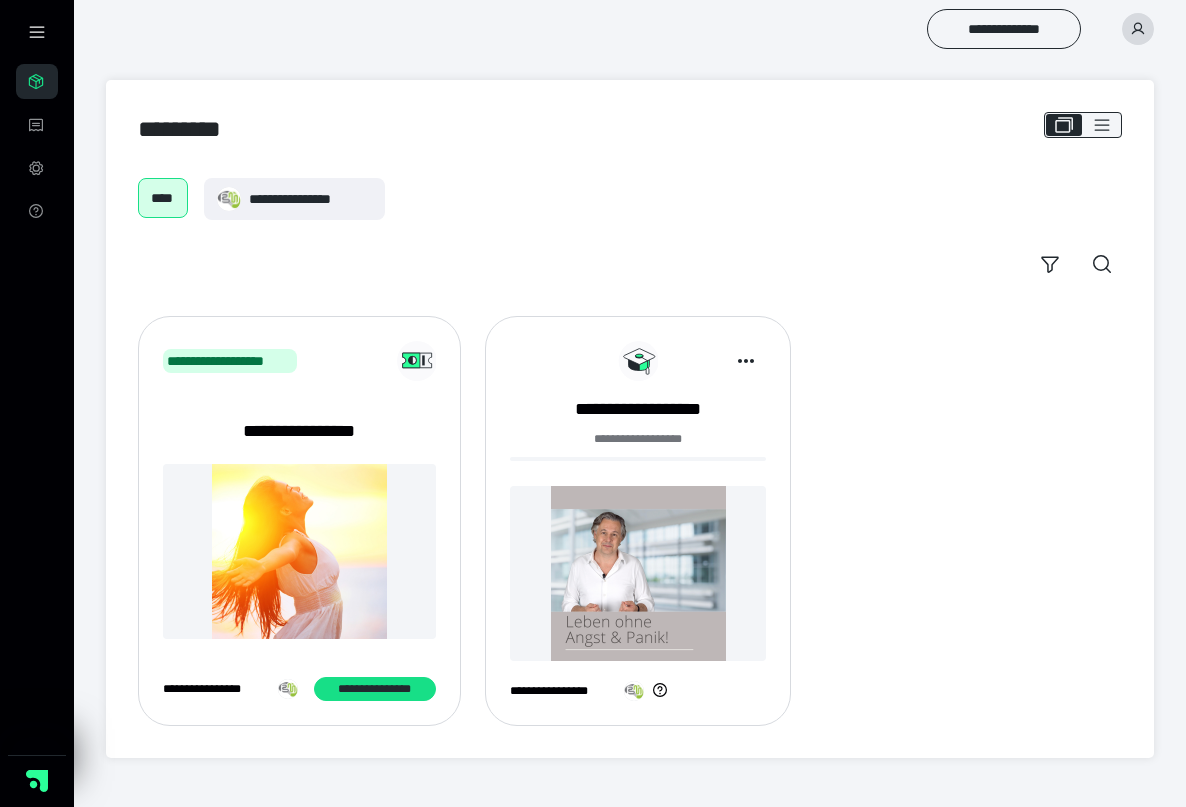 click 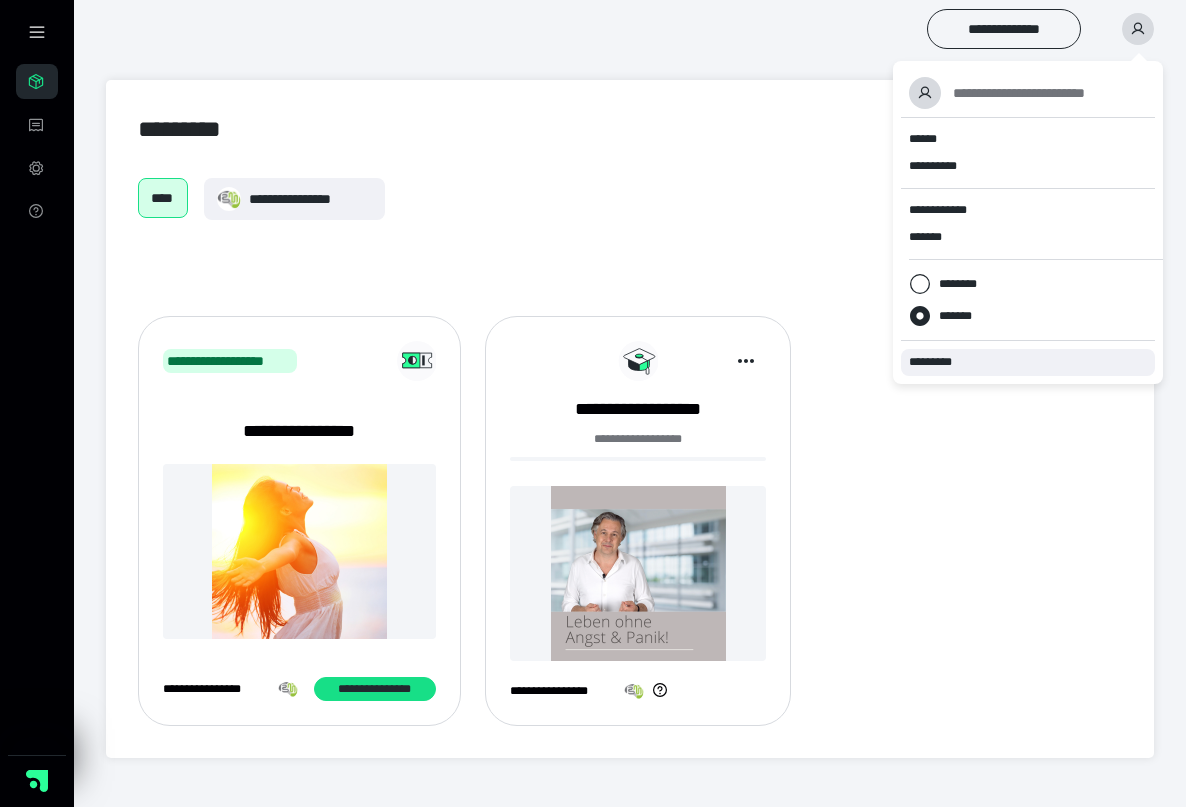 click on "*********" at bounding box center [939, 362] 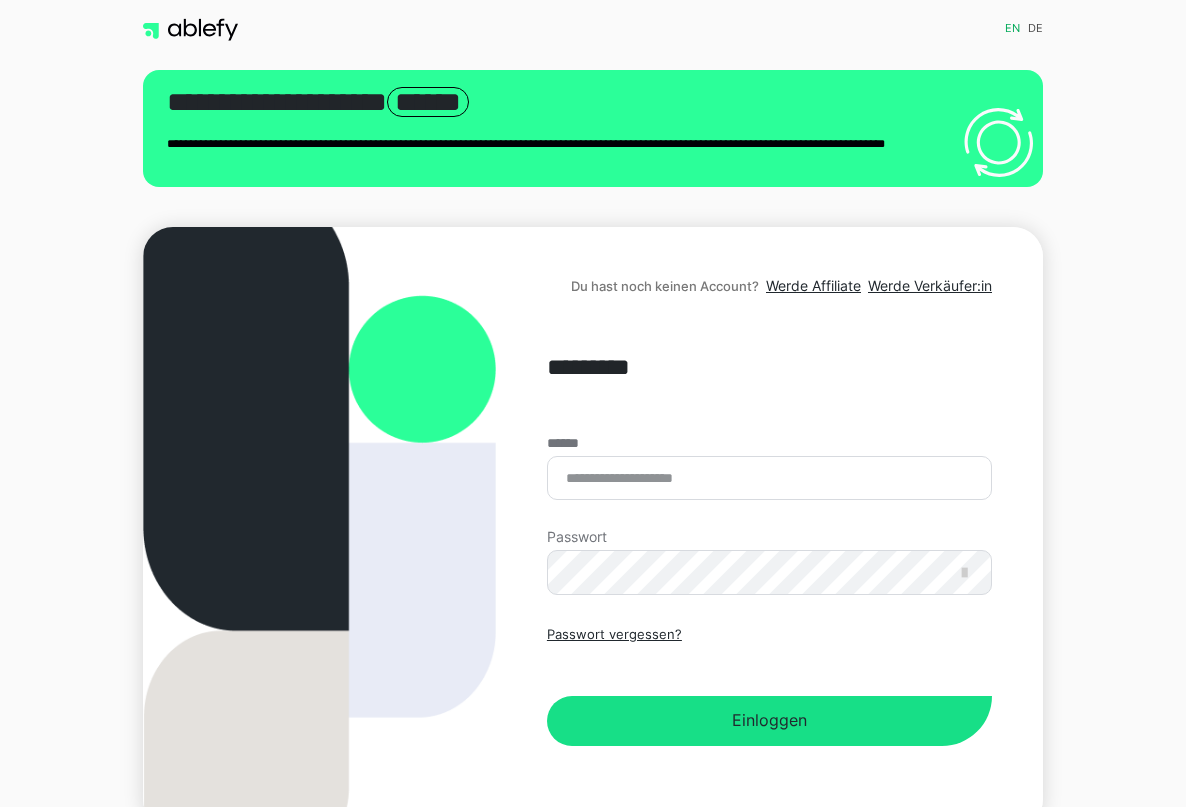 scroll, scrollTop: 0, scrollLeft: 0, axis: both 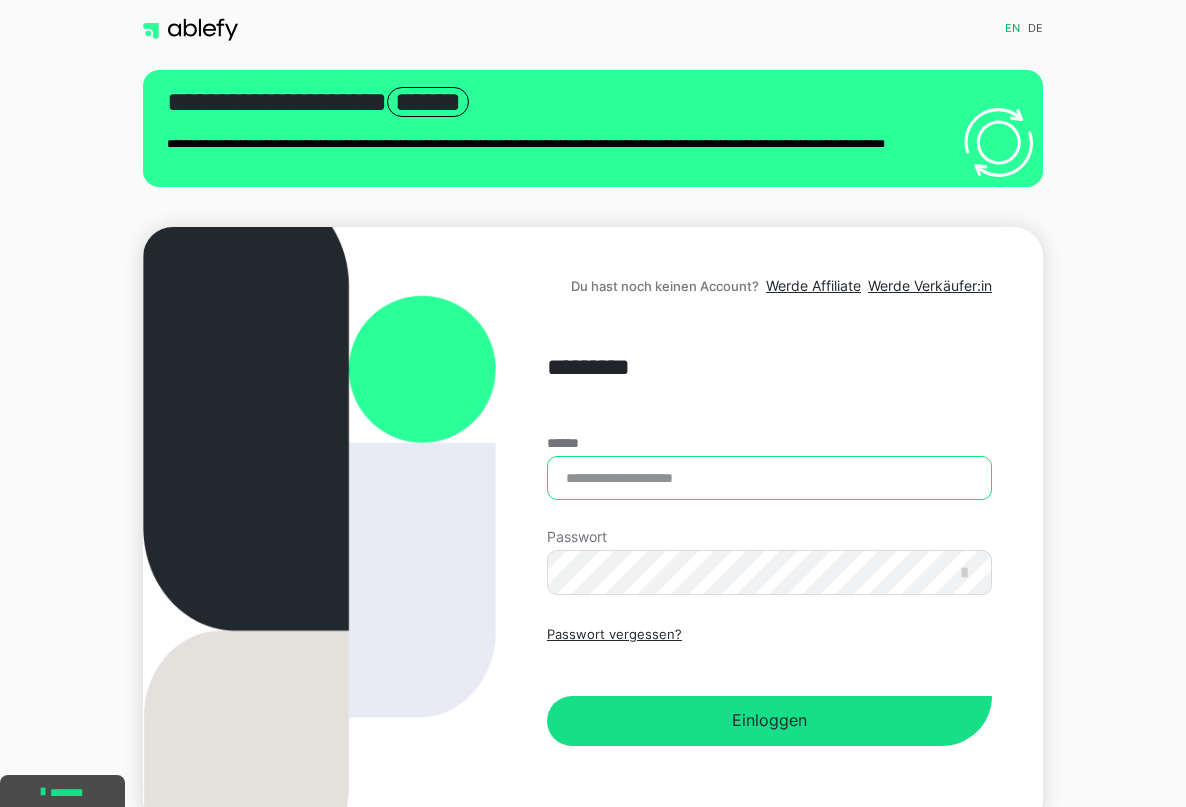 type on "**********" 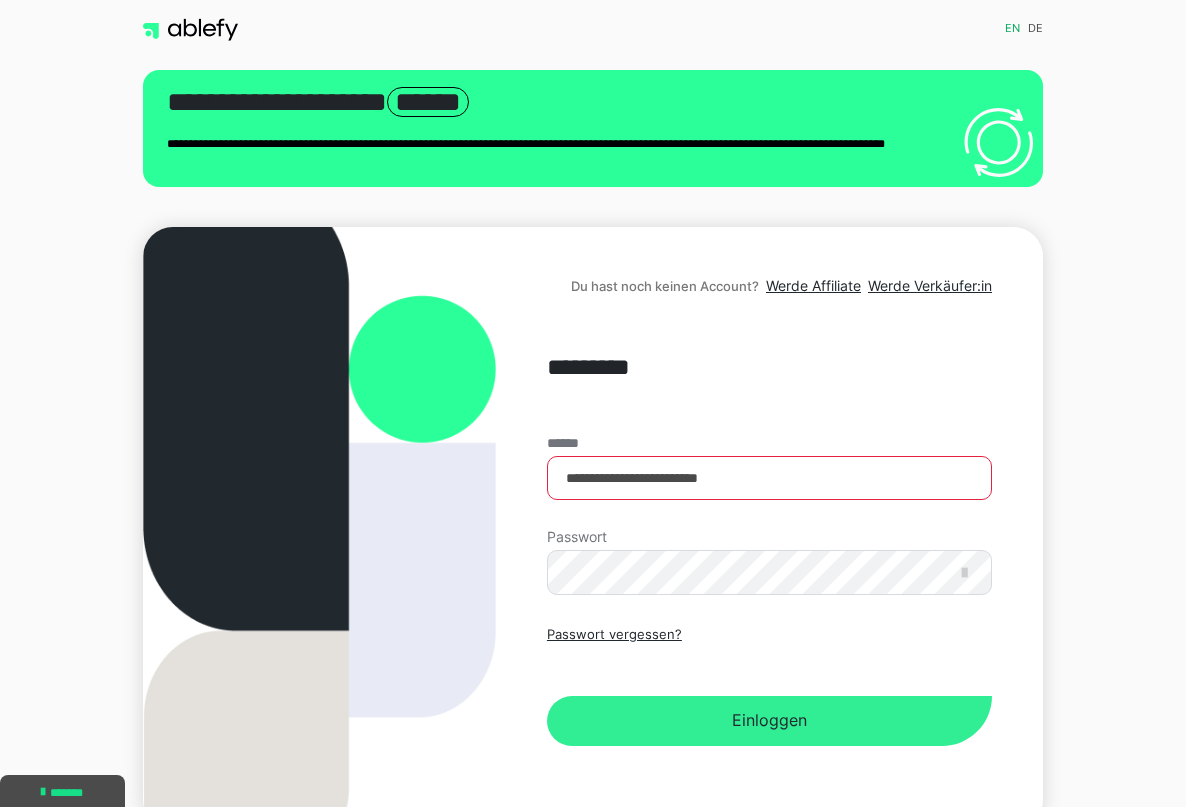 click on "Einloggen" at bounding box center [769, 721] 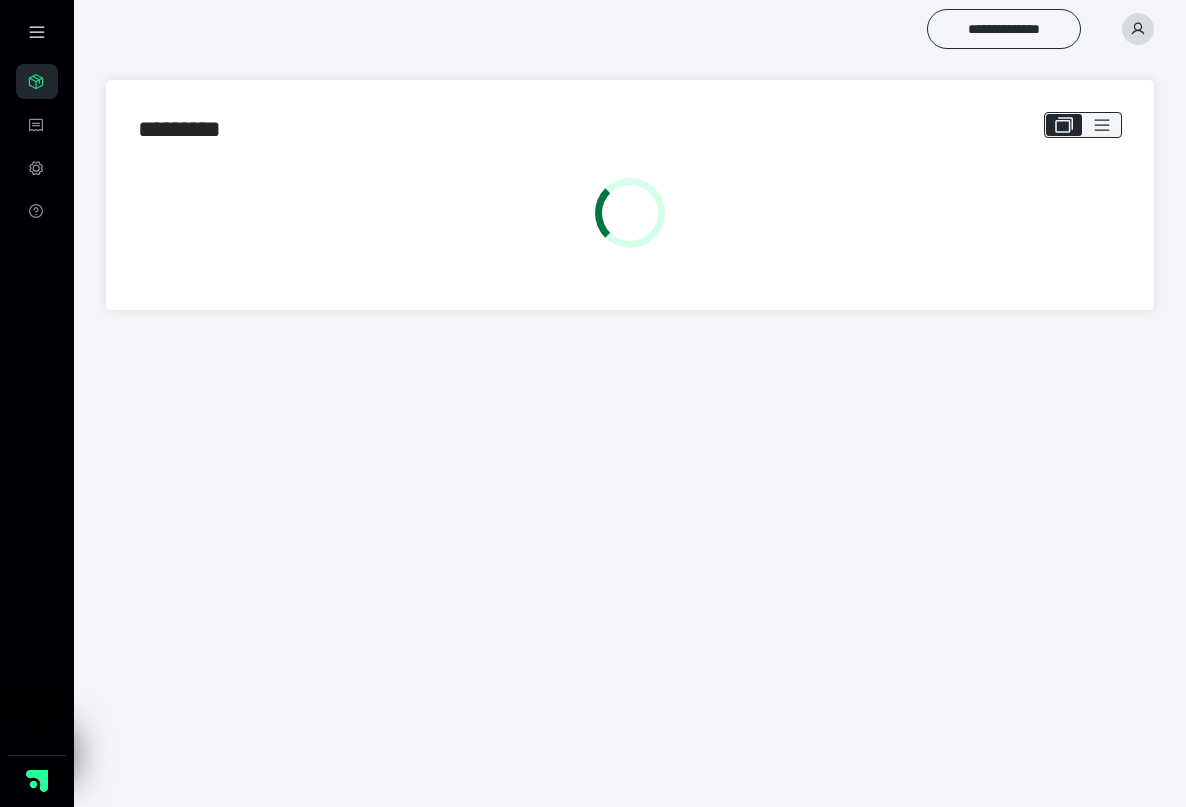 scroll, scrollTop: 0, scrollLeft: 0, axis: both 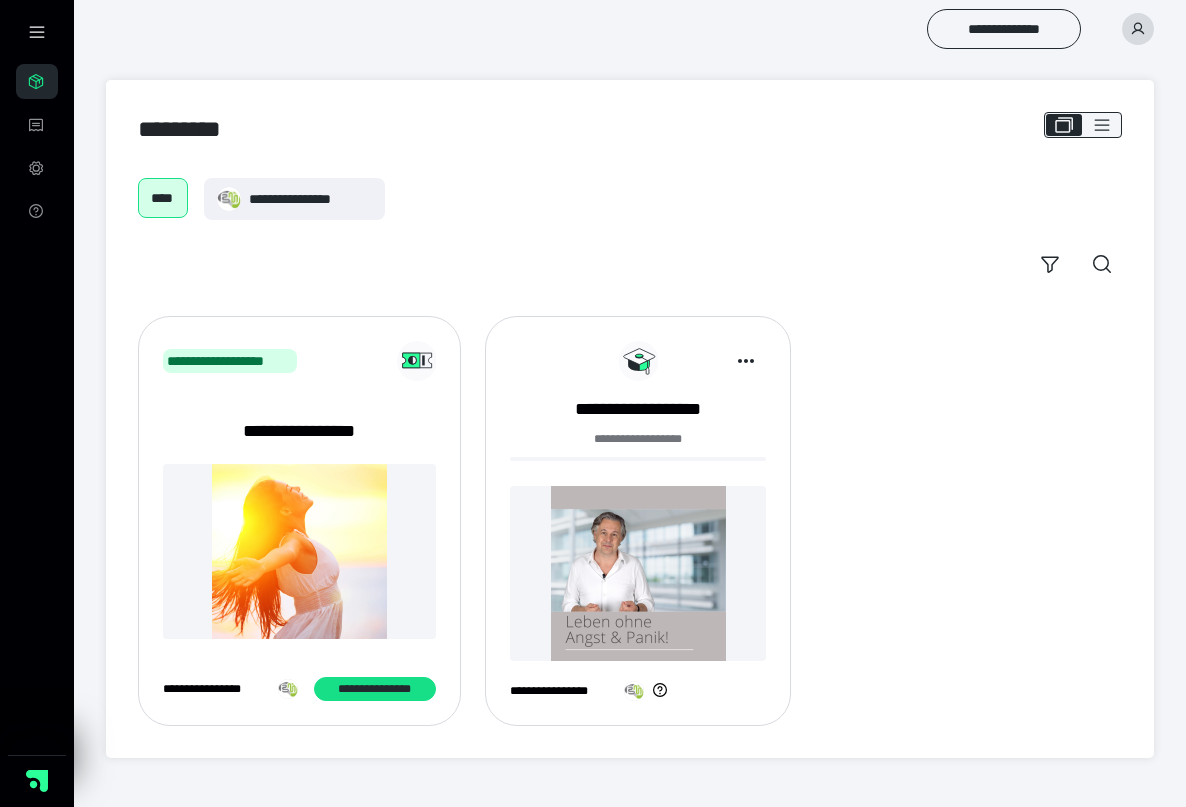 click 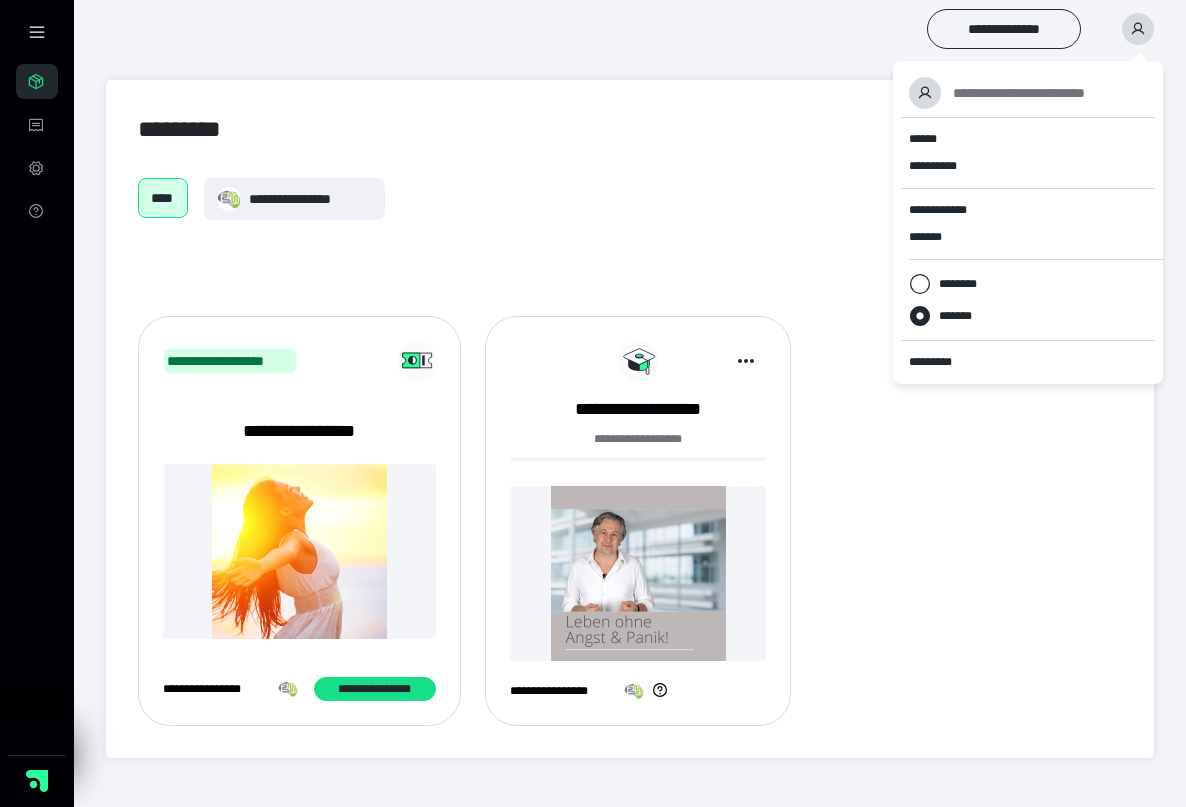 drag, startPoint x: 942, startPoint y: 362, endPoint x: 961, endPoint y: 333, distance: 34.669872 